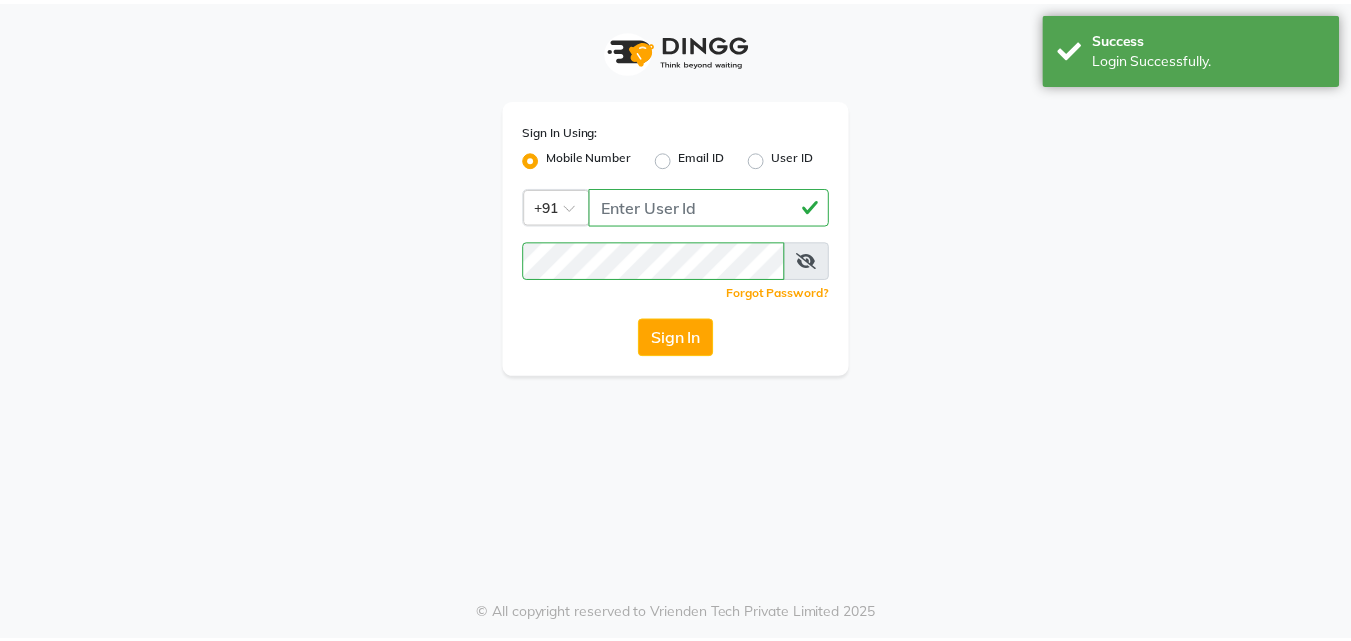 scroll, scrollTop: 0, scrollLeft: 0, axis: both 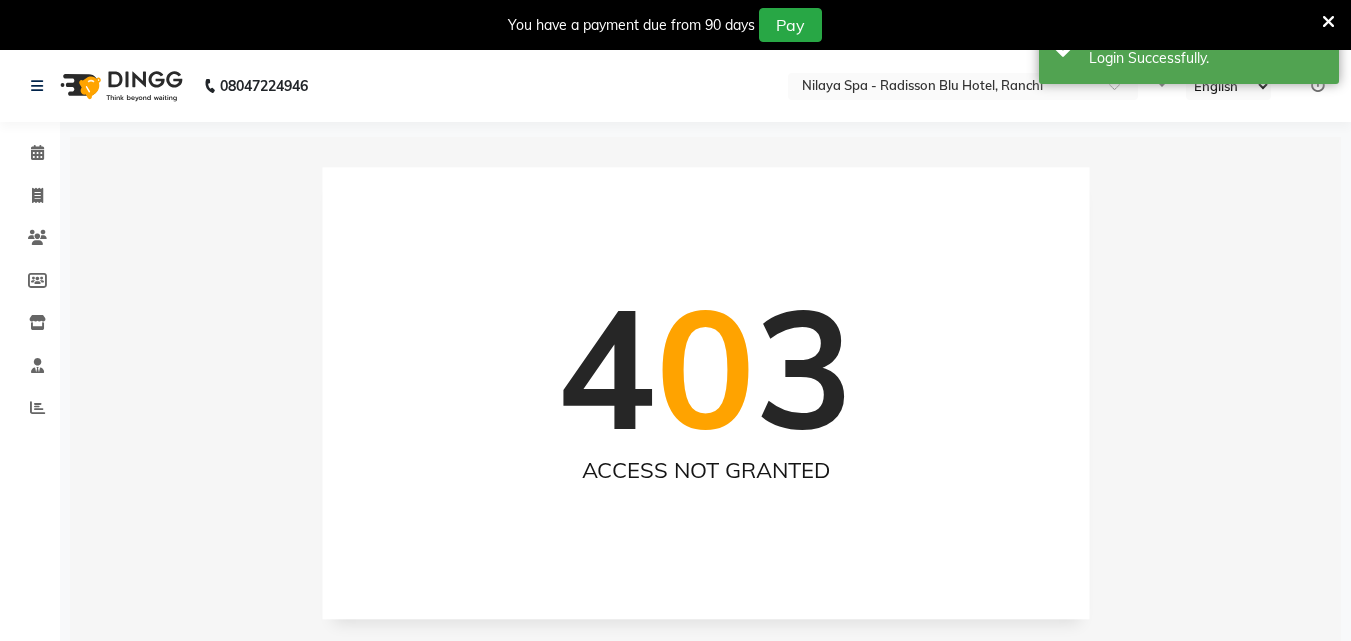 select on "en" 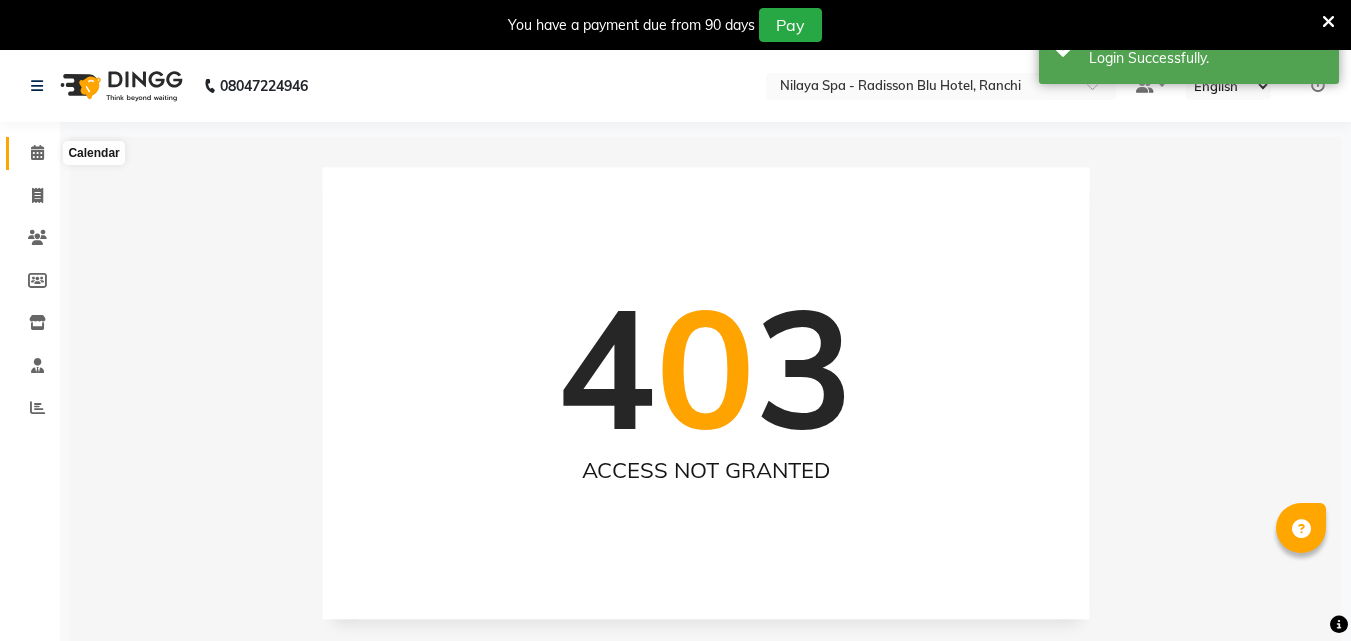 click 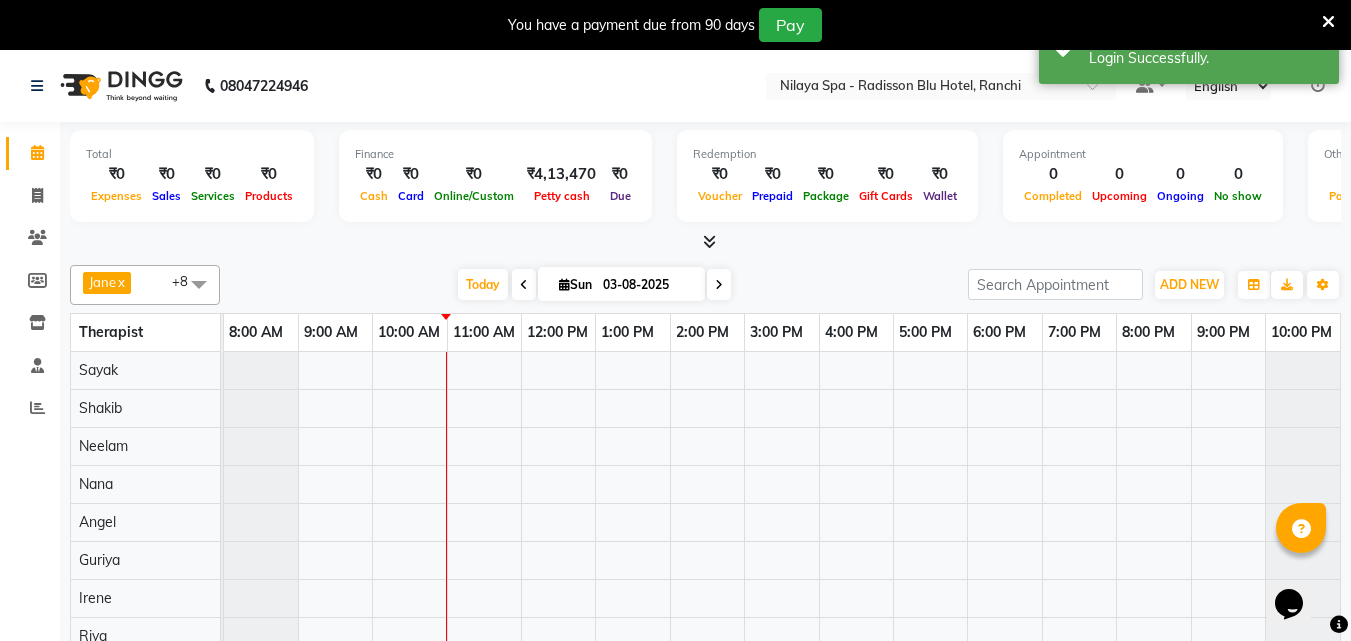 scroll, scrollTop: 0, scrollLeft: 0, axis: both 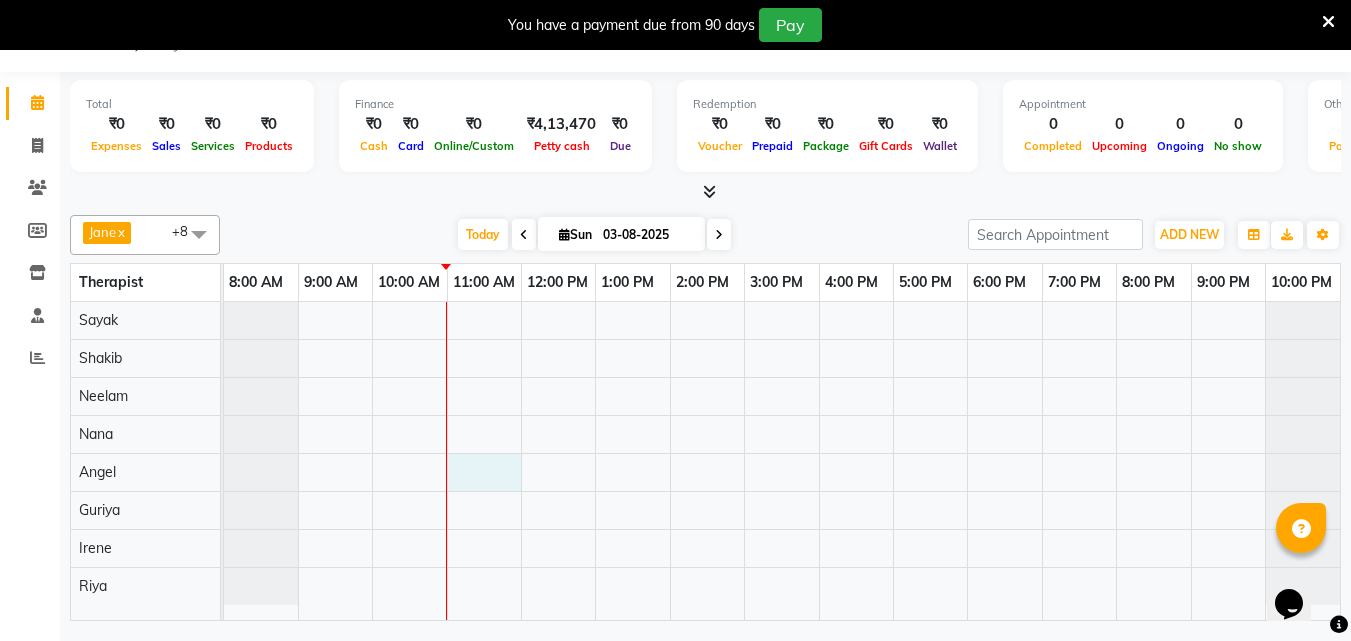 click at bounding box center (782, 461) 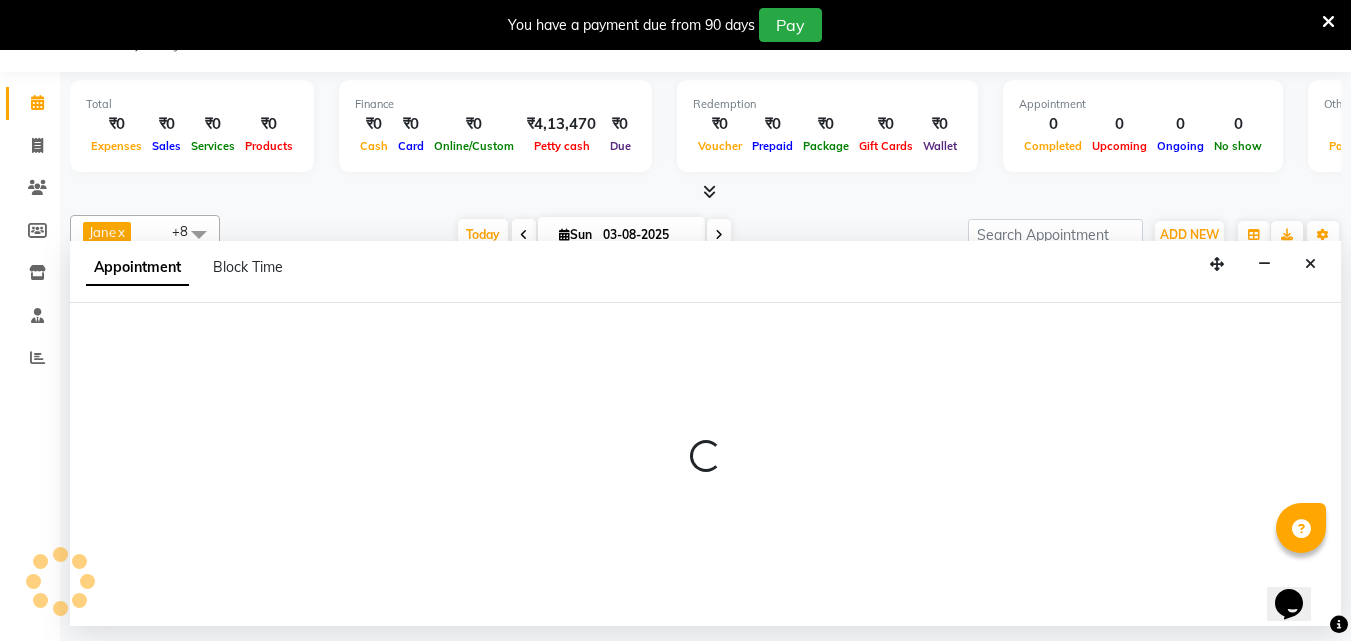 select on "78966" 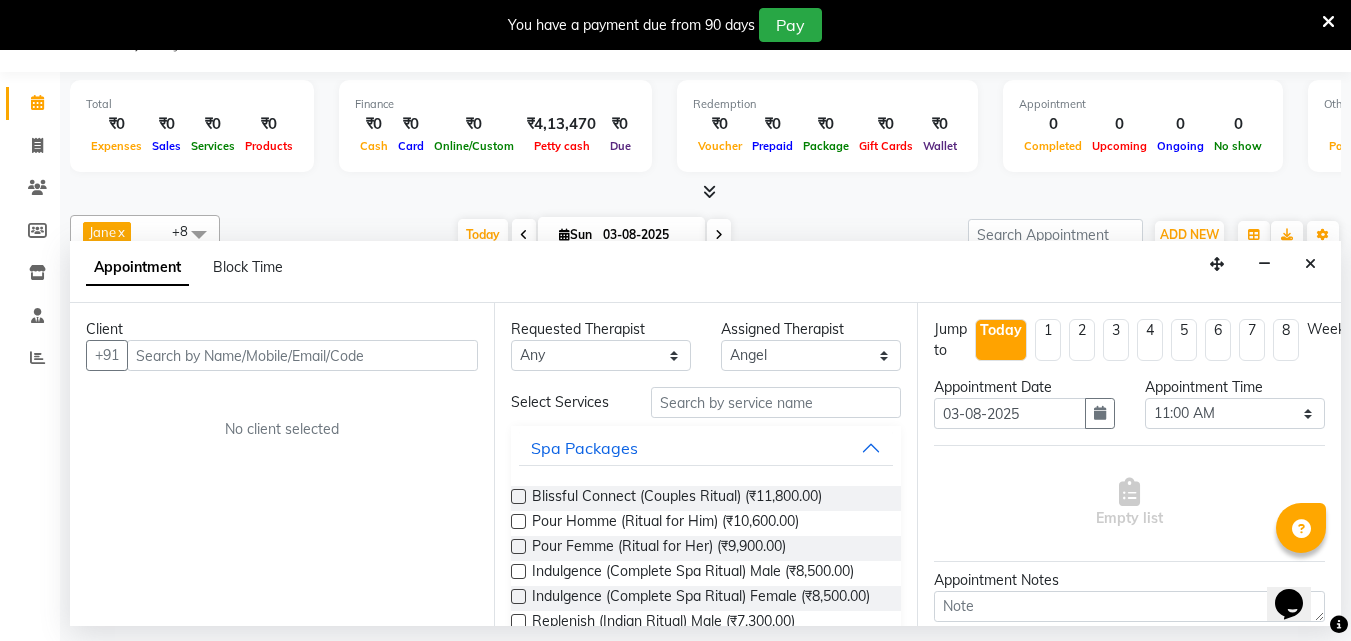 click at bounding box center [302, 355] 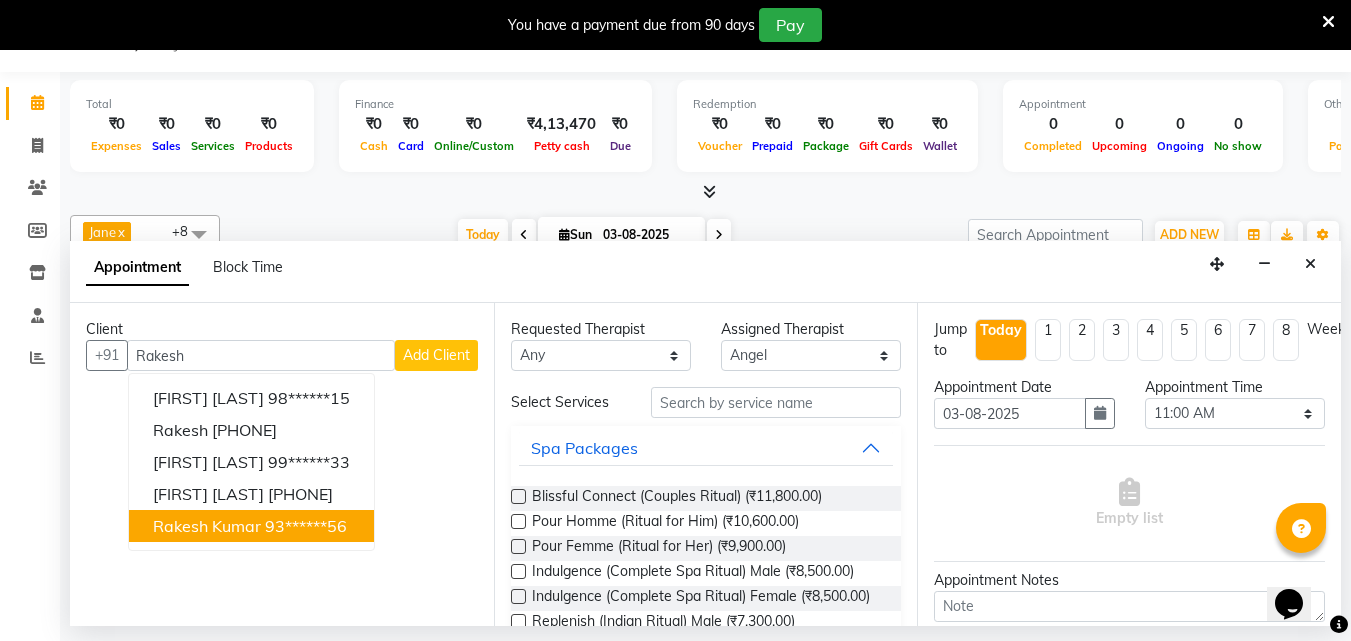 click on "93******56" at bounding box center [306, 526] 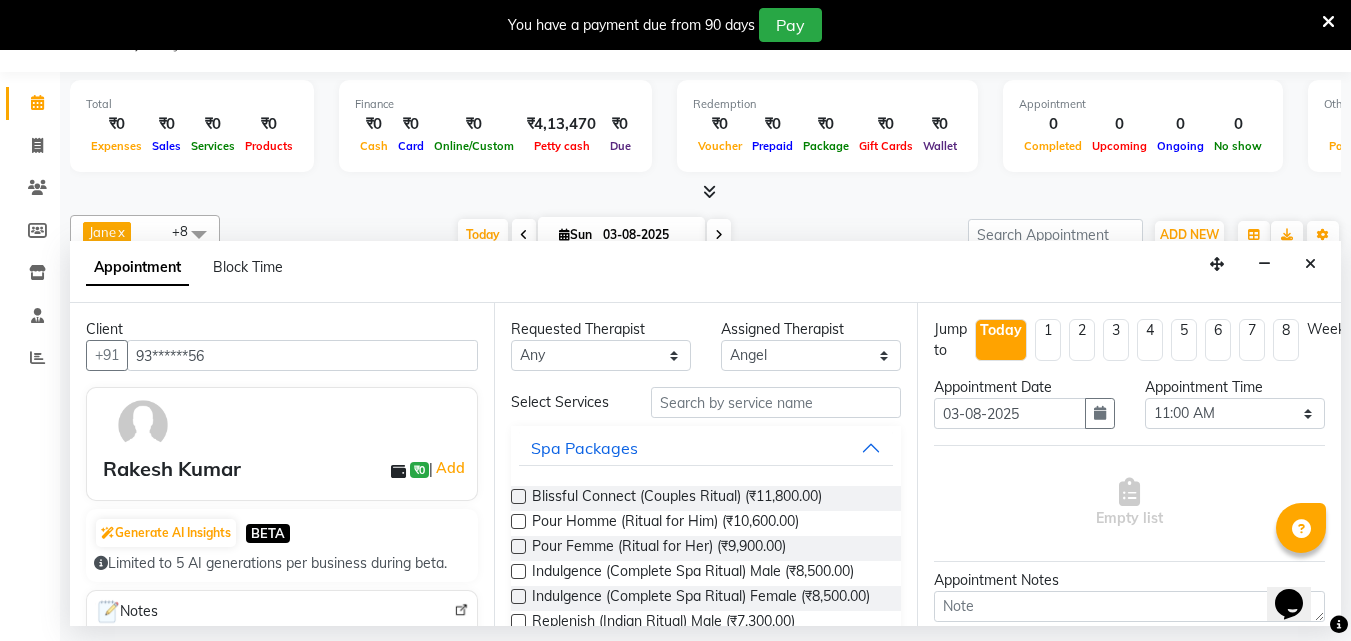 type on "93******56" 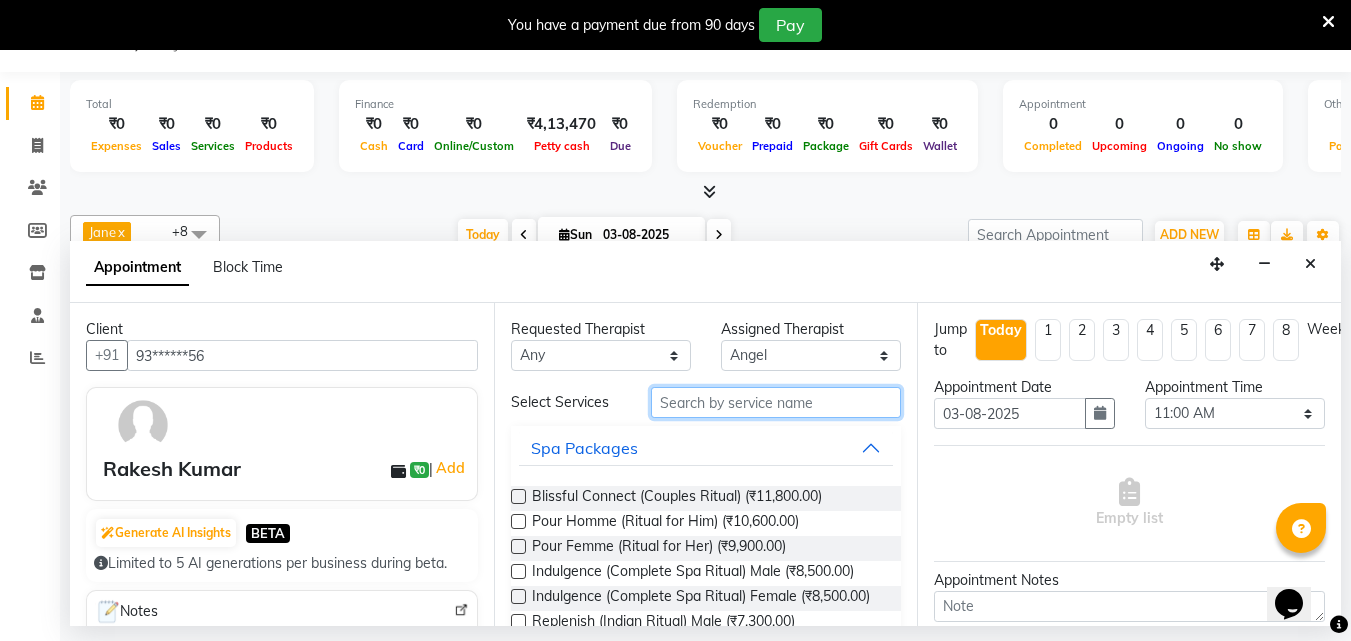 click at bounding box center (776, 402) 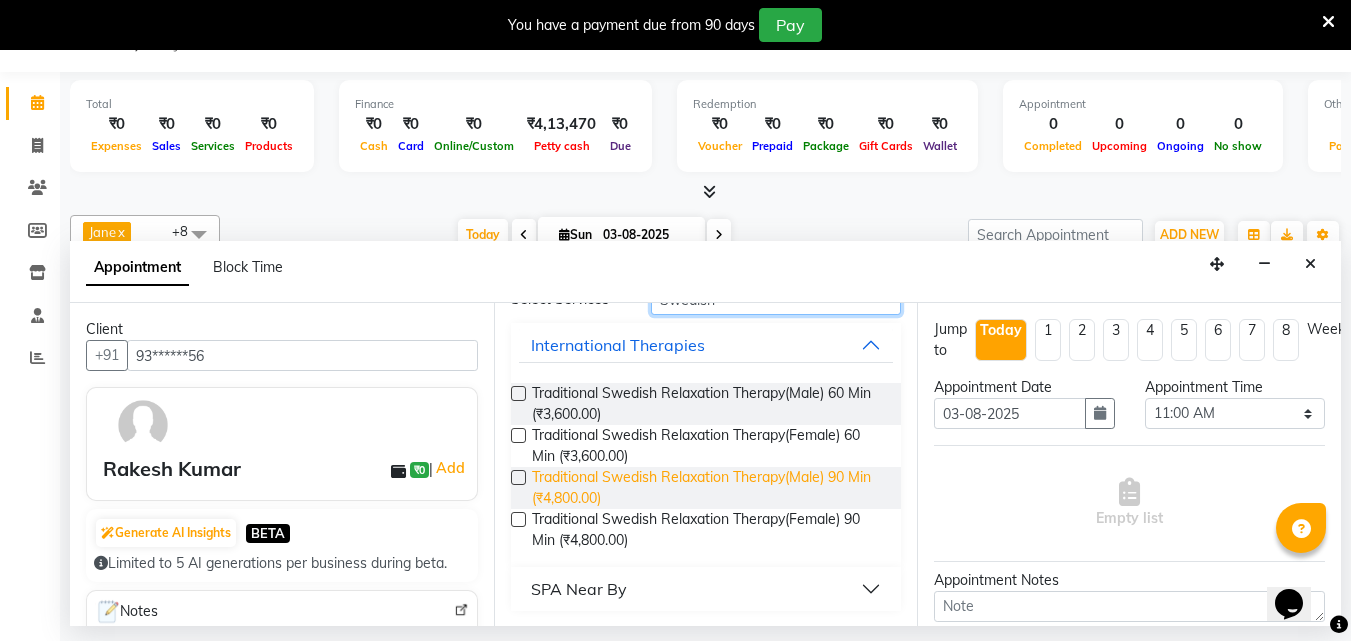 scroll, scrollTop: 104, scrollLeft: 0, axis: vertical 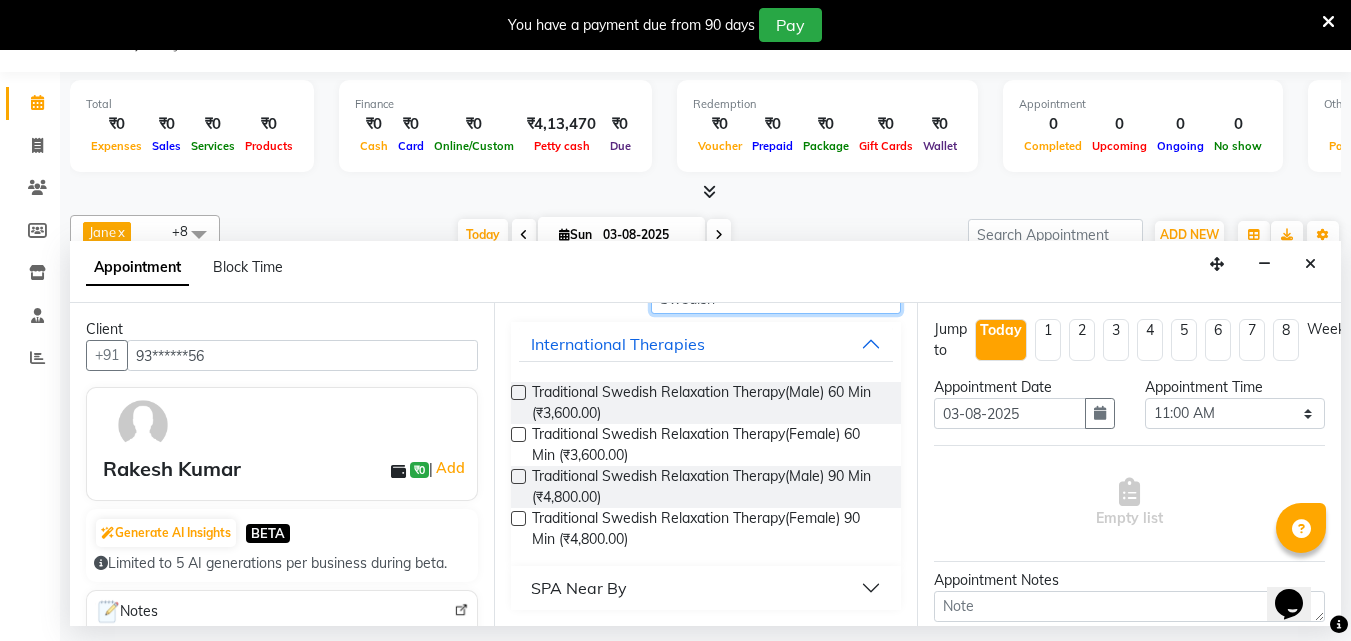type on "Swedish" 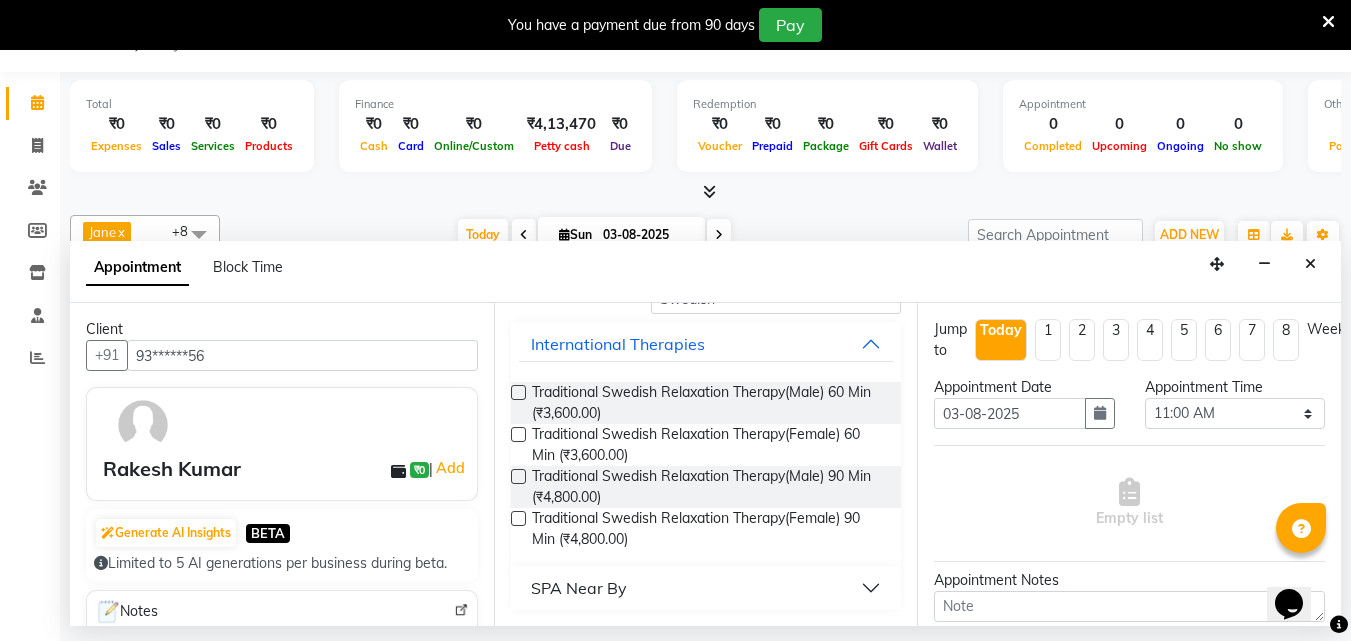 click at bounding box center (518, 476) 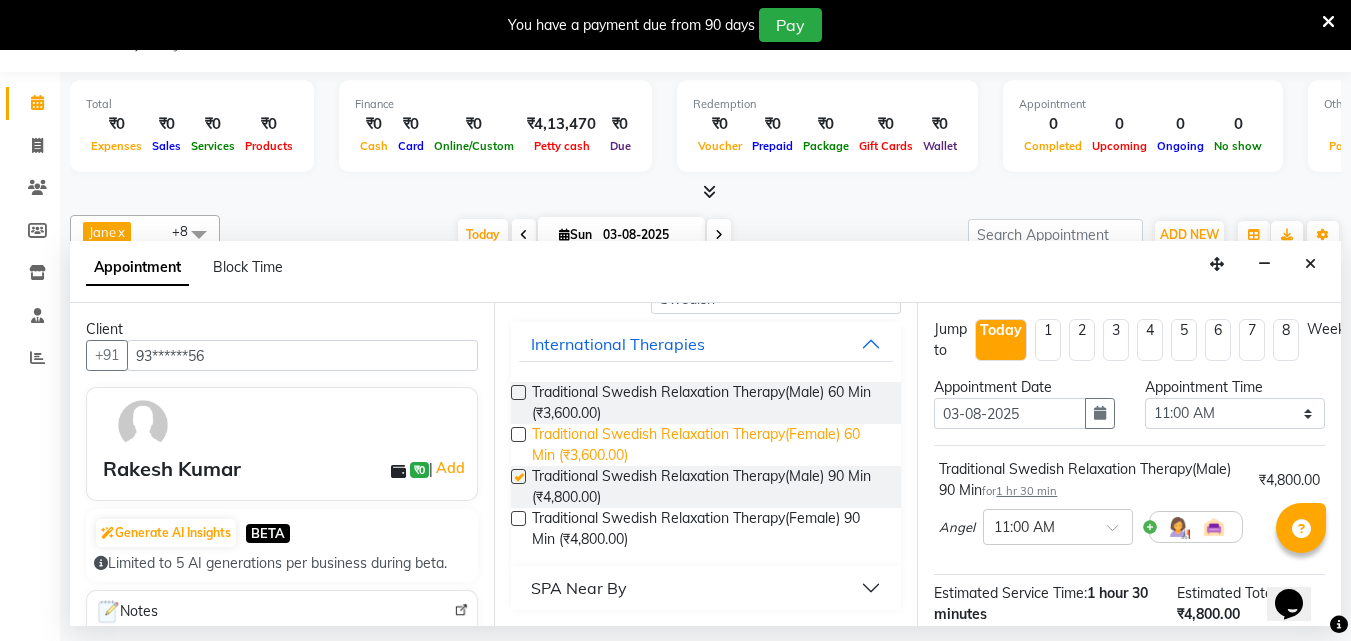 checkbox on "false" 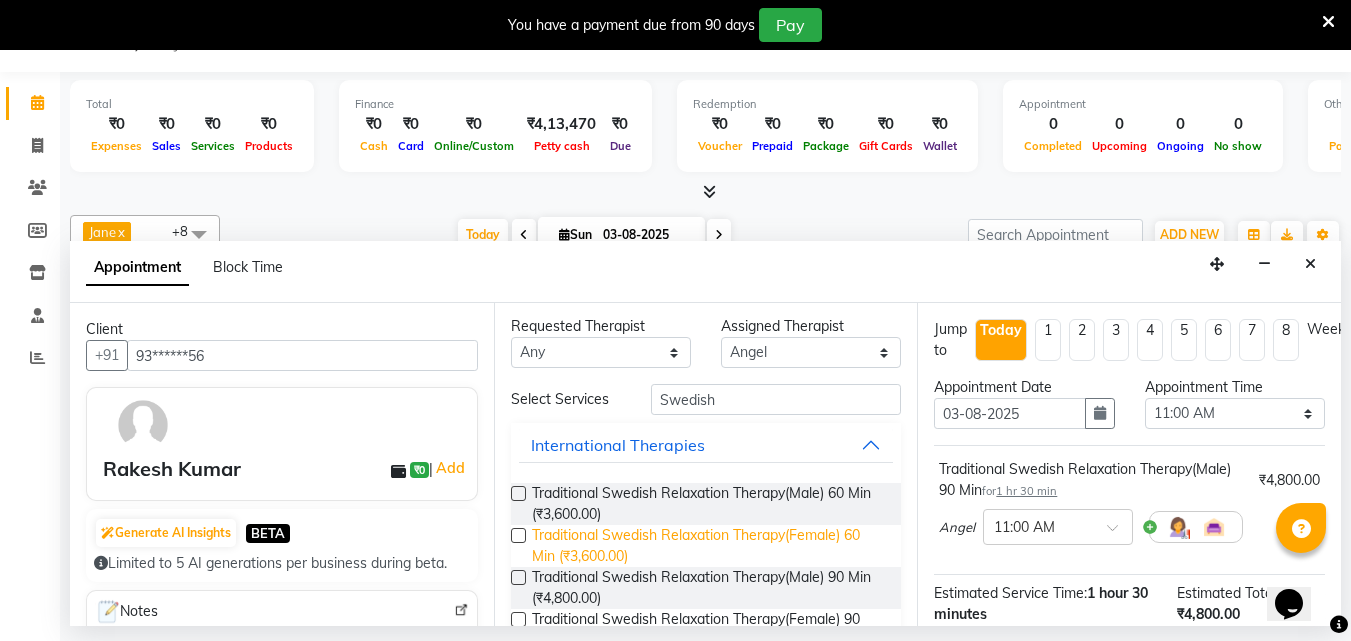 scroll, scrollTop: 0, scrollLeft: 0, axis: both 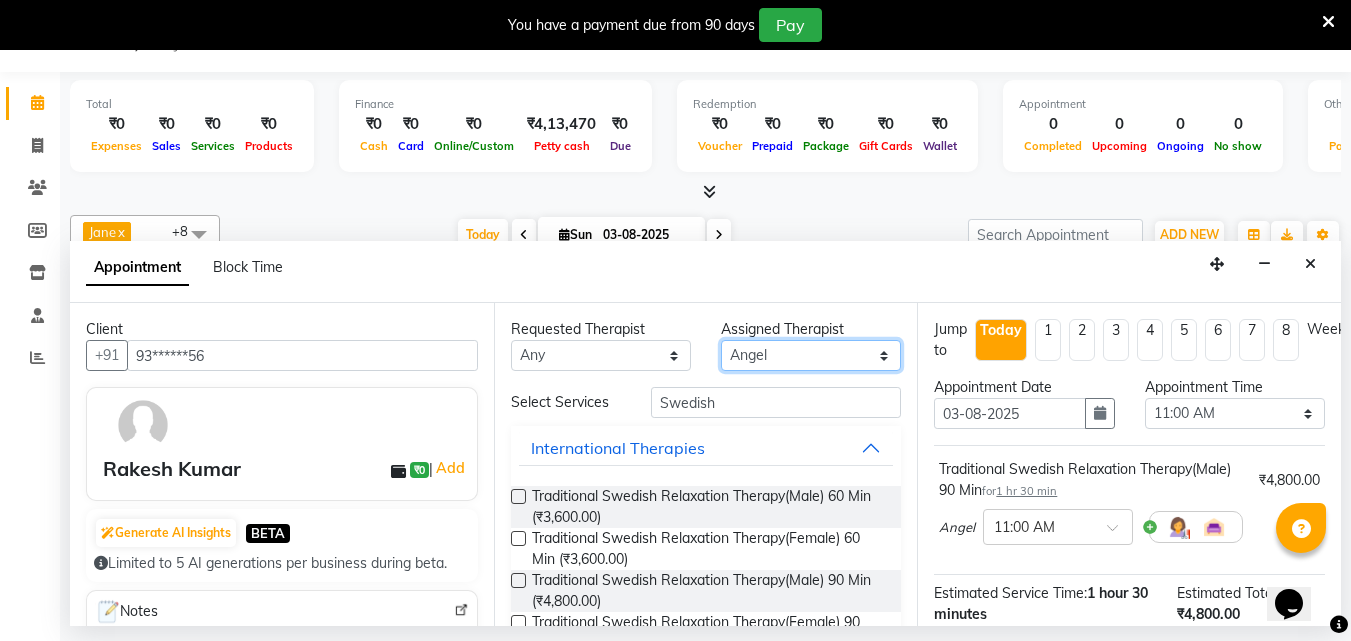 click on "Select [FIRST] [LAST] [FIRST] [LAST] [FIRST] [LAST] Office [FIRST] [LAST] [FIRST] [LAST]" at bounding box center (811, 355) 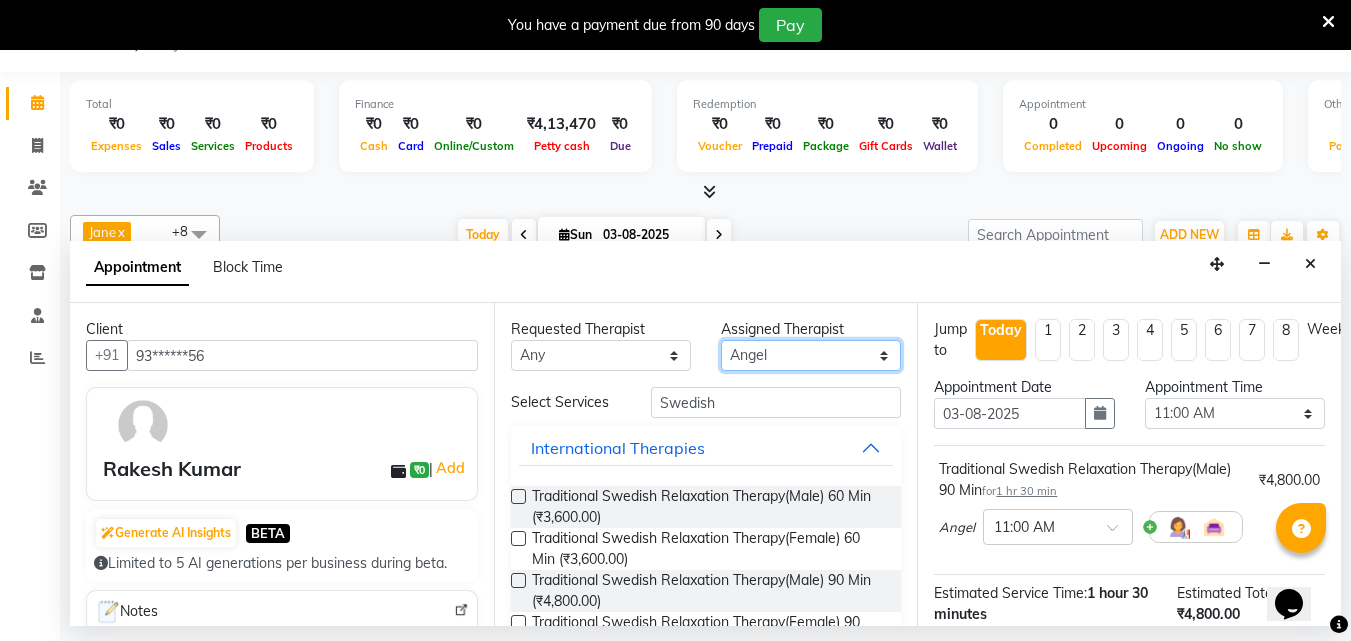 select on "78997" 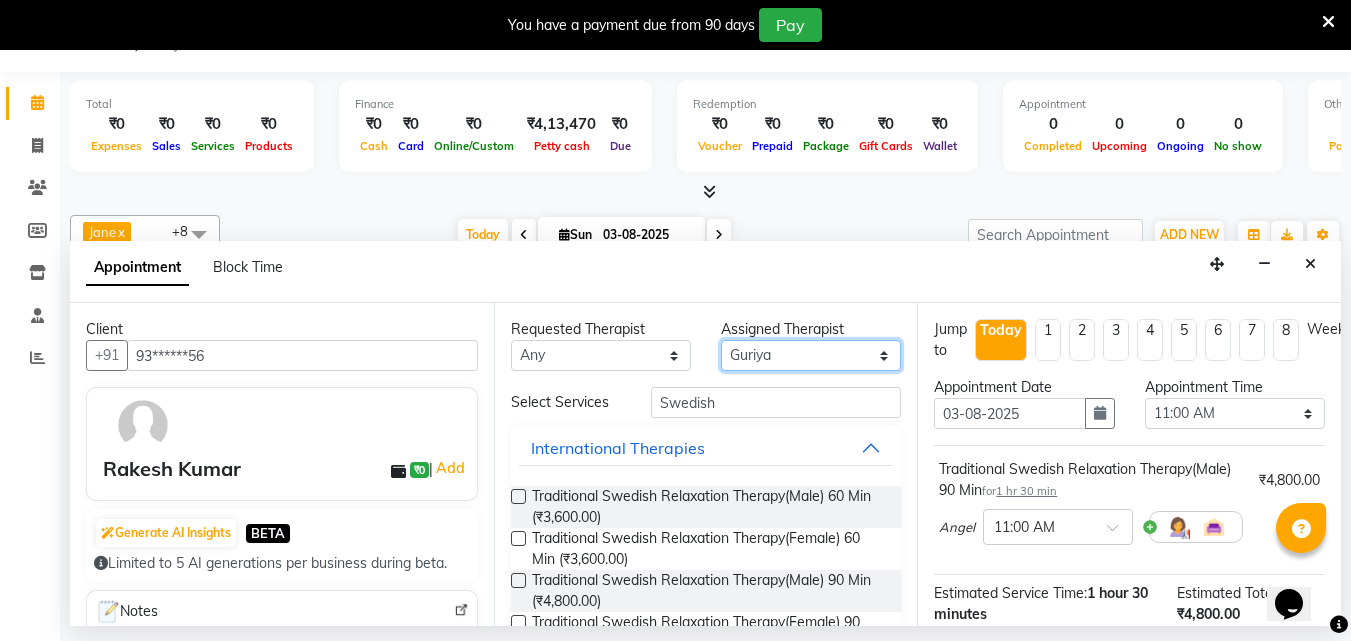 click on "Select [FIRST] [LAST] [FIRST] [LAST] [FIRST] [LAST] Office [FIRST] [LAST] [FIRST] [LAST]" at bounding box center (811, 355) 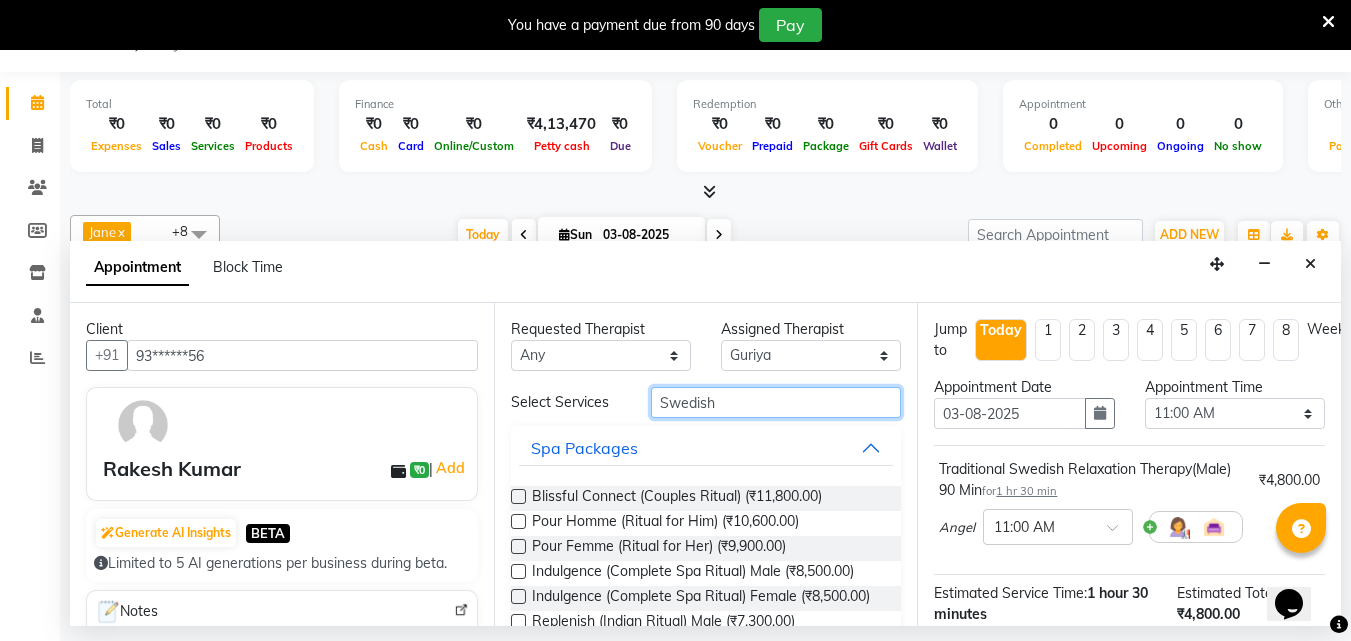 click on "Swedish" at bounding box center (776, 402) 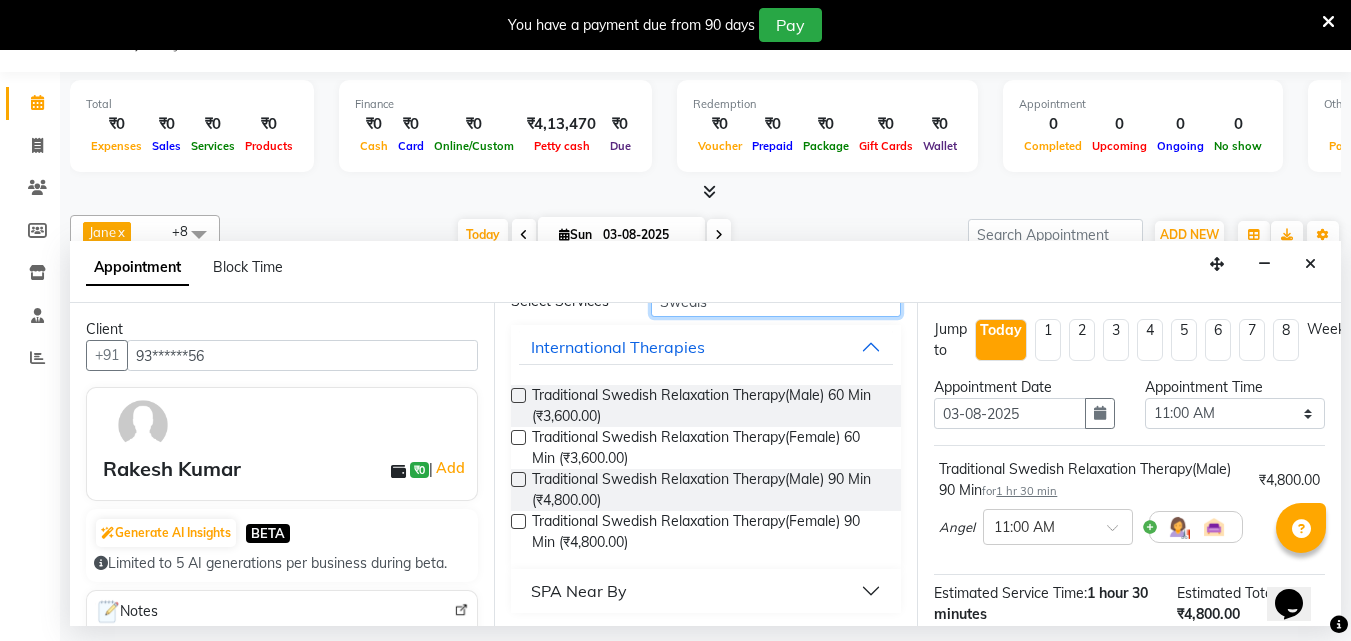 scroll, scrollTop: 104, scrollLeft: 0, axis: vertical 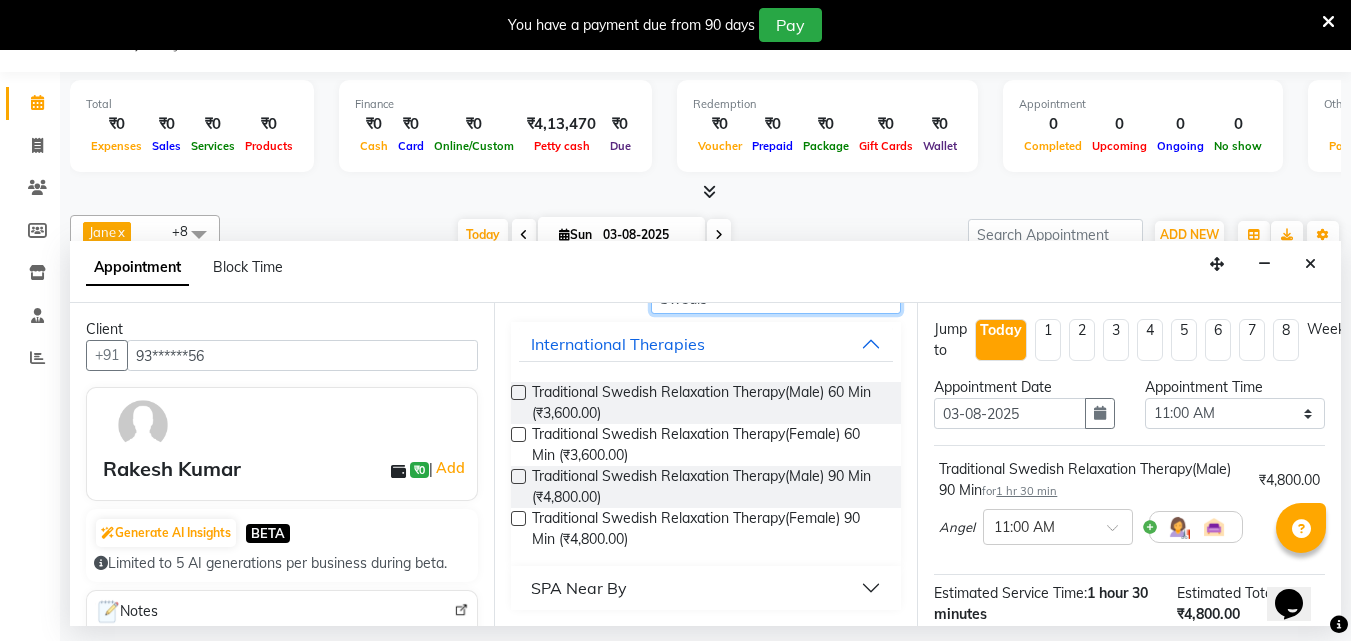 type on "Swedis" 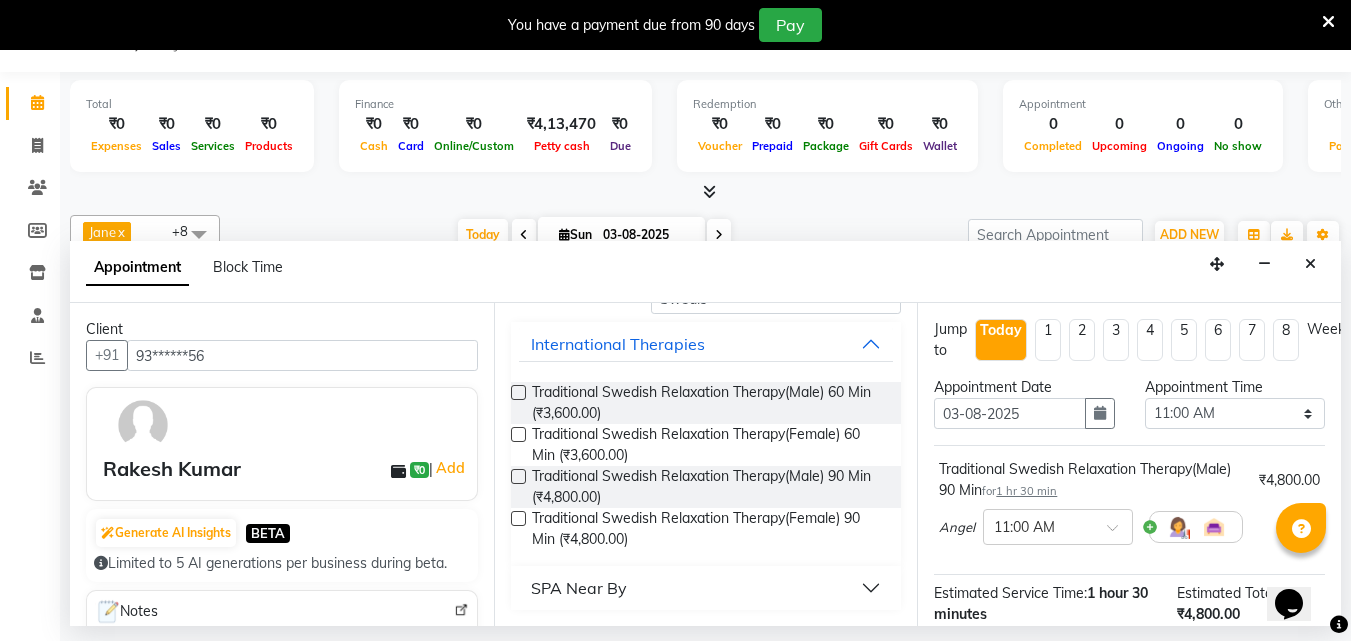 click at bounding box center [518, 476] 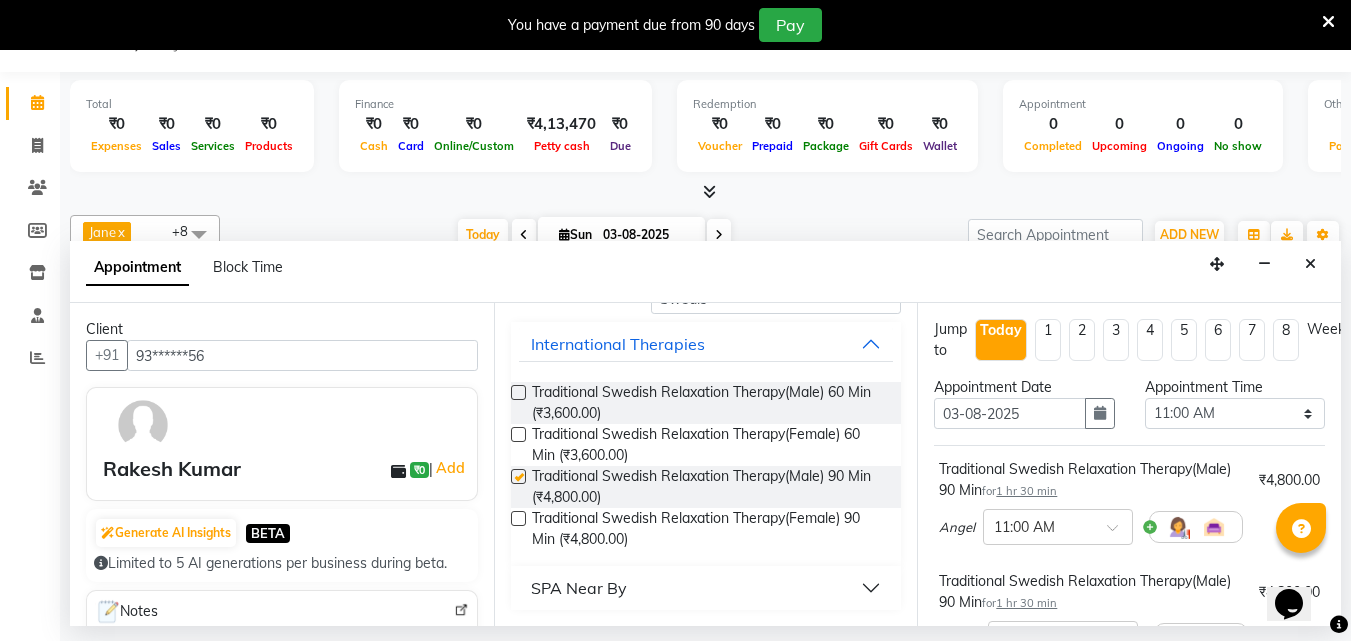 checkbox on "false" 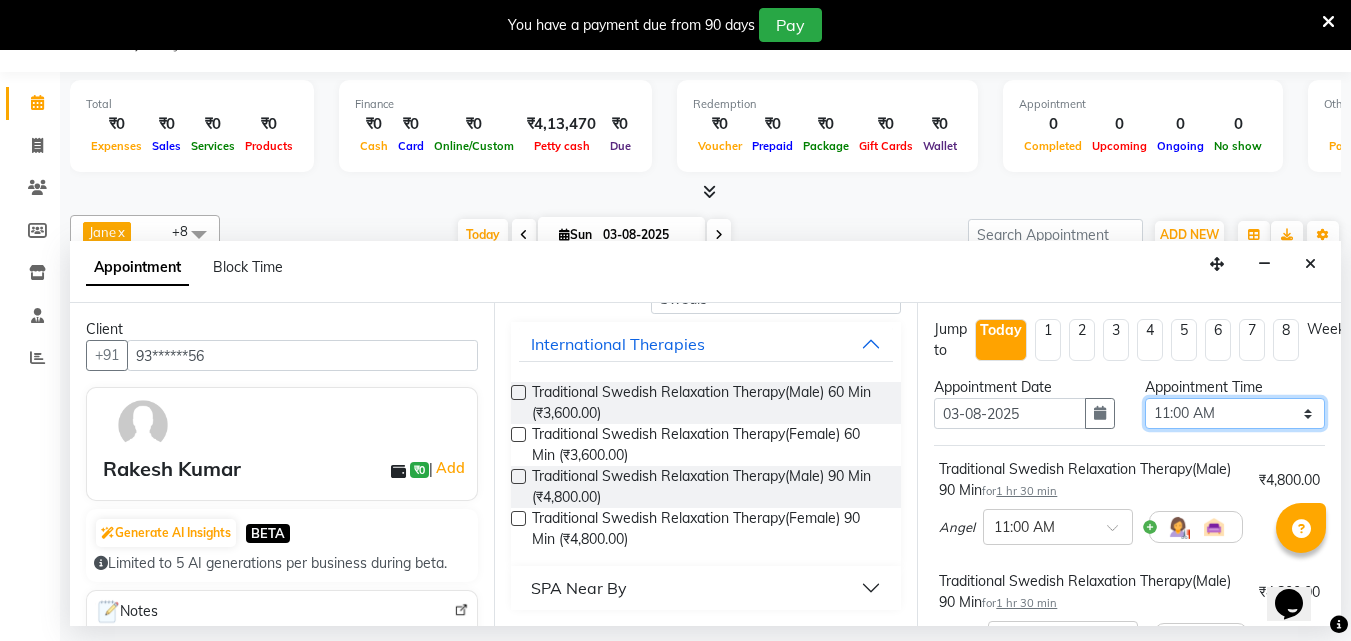 click on "Select 09:00 AM 09:15 AM 09:30 AM 09:45 AM 10:00 AM 10:15 AM 10:30 AM 10:45 AM 11:00 AM 11:15 AM 11:30 AM 11:45 AM 12:00 PM 12:15 PM 12:30 PM 12:45 PM 01:00 PM 01:15 PM 01:30 PM 01:45 PM 02:00 PM 02:15 PM 02:30 PM 02:45 PM 03:00 PM 03:15 PM 03:30 PM 03:45 PM 04:00 PM 04:15 PM 04:30 PM 04:45 PM 05:00 PM 05:15 PM 05:30 PM 05:45 PM 06:00 PM 06:15 PM 06:30 PM 06:45 PM 07:00 PM 07:15 PM 07:30 PM 07:45 PM 08:00 PM 08:15 PM 08:30 PM 08:45 PM 09:00 PM 09:15 PM 09:30 PM 09:45 PM 10:00 PM" at bounding box center (1235, 413) 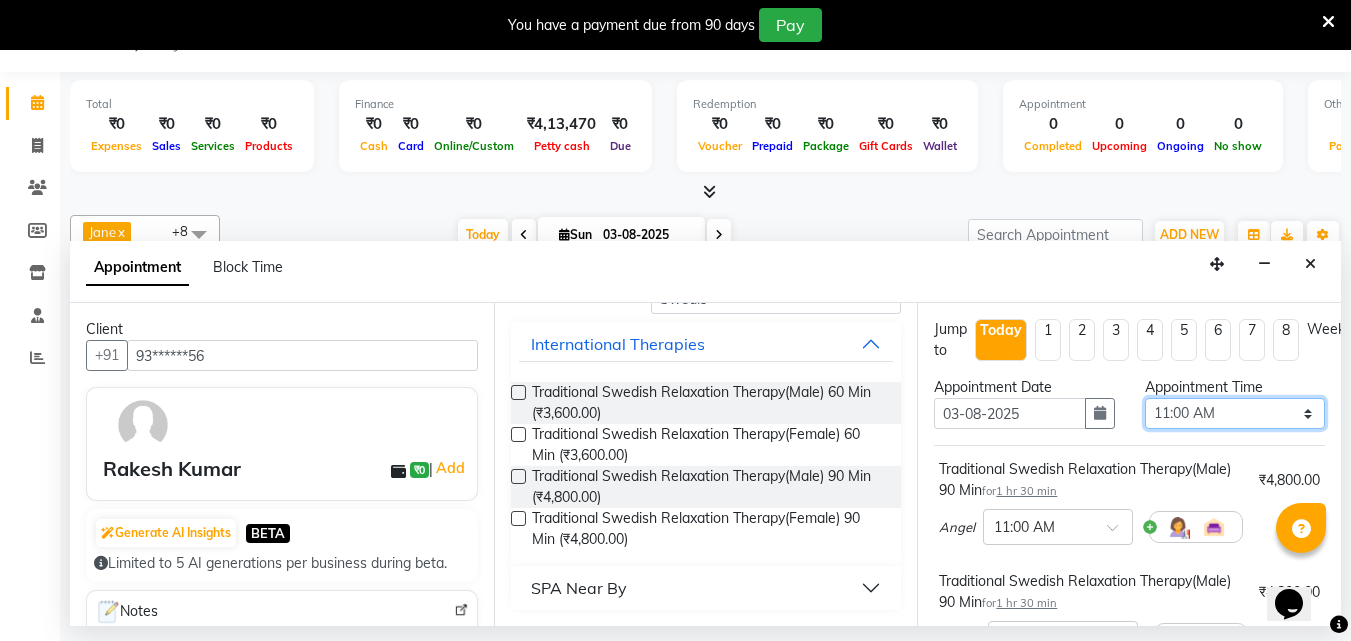 select on "675" 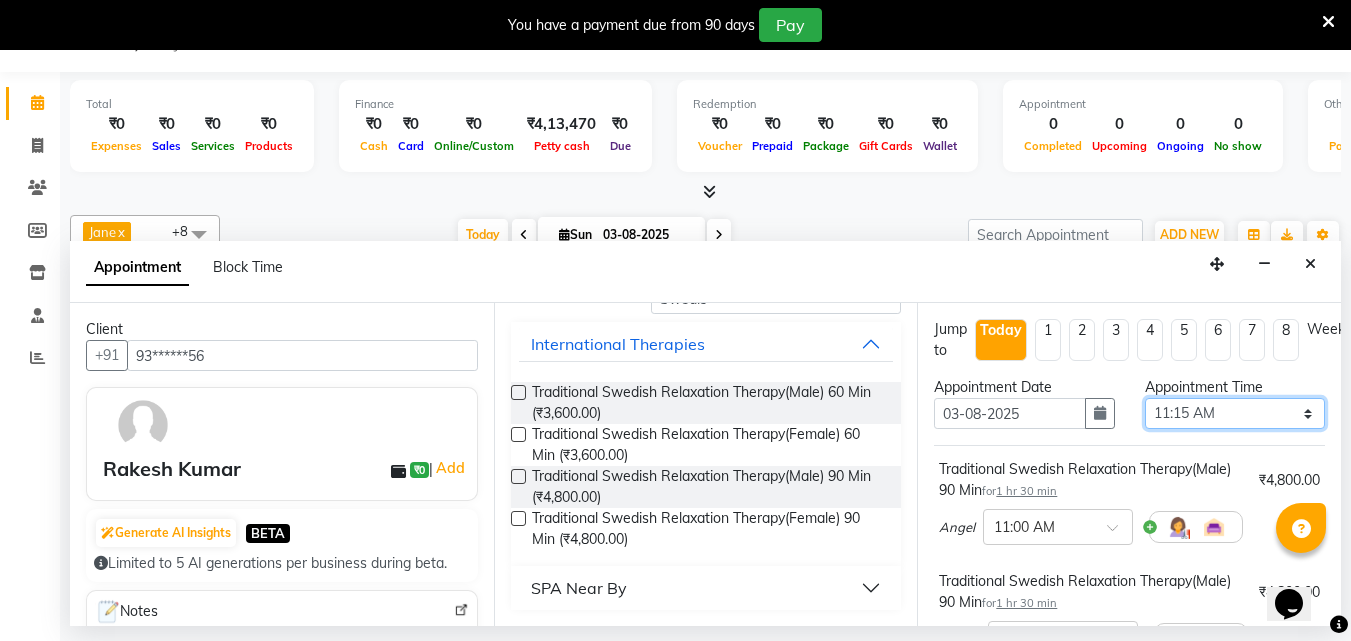 click on "Select 09:00 AM 09:15 AM 09:30 AM 09:45 AM 10:00 AM 10:15 AM 10:30 AM 10:45 AM 11:00 AM 11:15 AM 11:30 AM 11:45 AM 12:00 PM 12:15 PM 12:30 PM 12:45 PM 01:00 PM 01:15 PM 01:30 PM 01:45 PM 02:00 PM 02:15 PM 02:30 PM 02:45 PM 03:00 PM 03:15 PM 03:30 PM 03:45 PM 04:00 PM 04:15 PM 04:30 PM 04:45 PM 05:00 PM 05:15 PM 05:30 PM 05:45 PM 06:00 PM 06:15 PM 06:30 PM 06:45 PM 07:00 PM 07:15 PM 07:30 PM 07:45 PM 08:00 PM 08:15 PM 08:30 PM 08:45 PM 09:00 PM 09:15 PM 09:30 PM 09:45 PM 10:00 PM" at bounding box center (1235, 413) 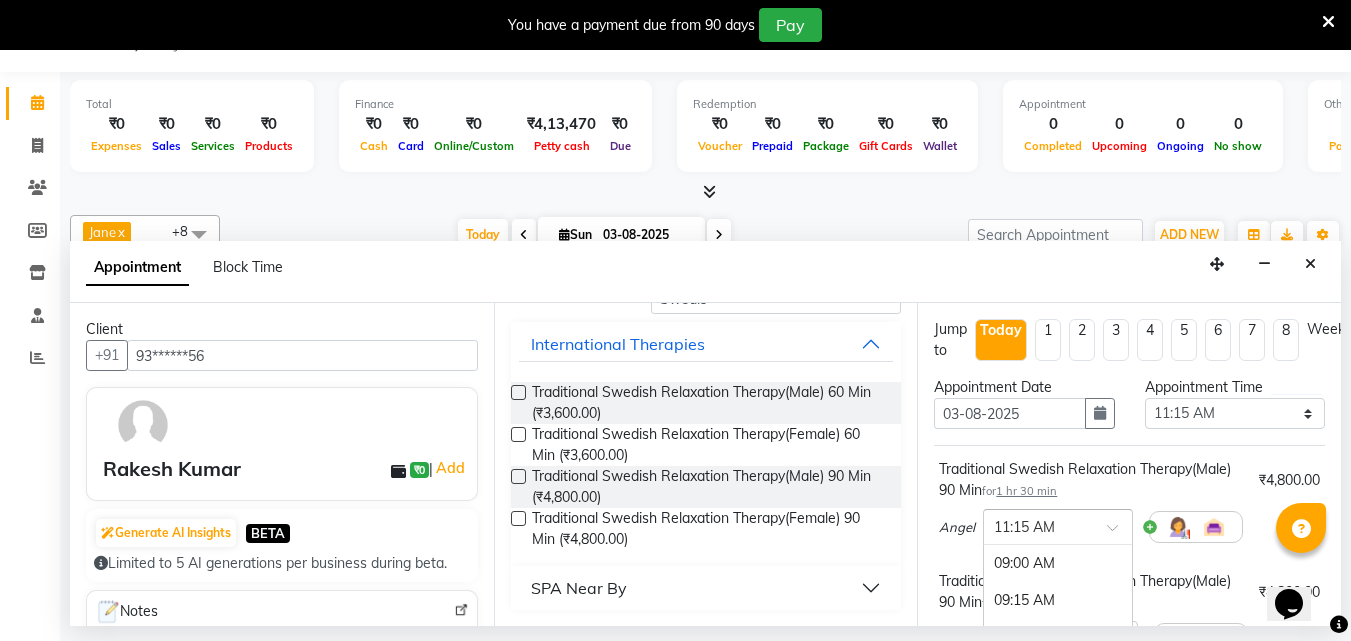 click at bounding box center [1119, 533] 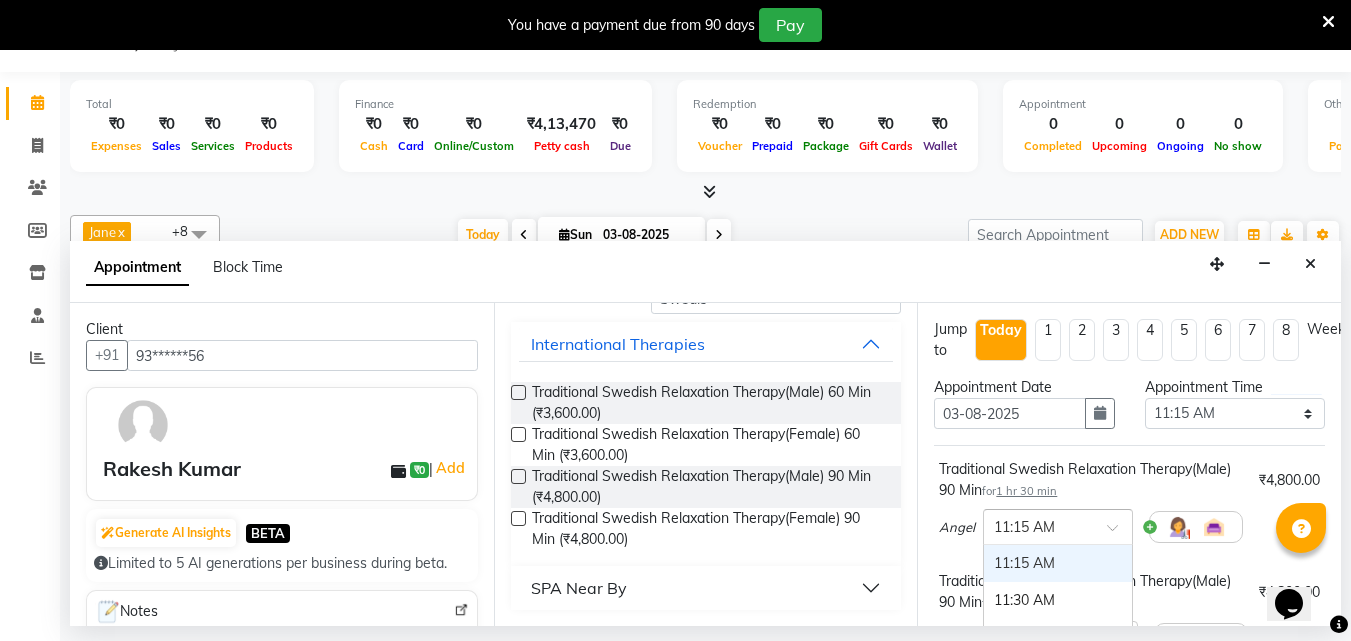 click on "11:15 AM" at bounding box center [1058, 563] 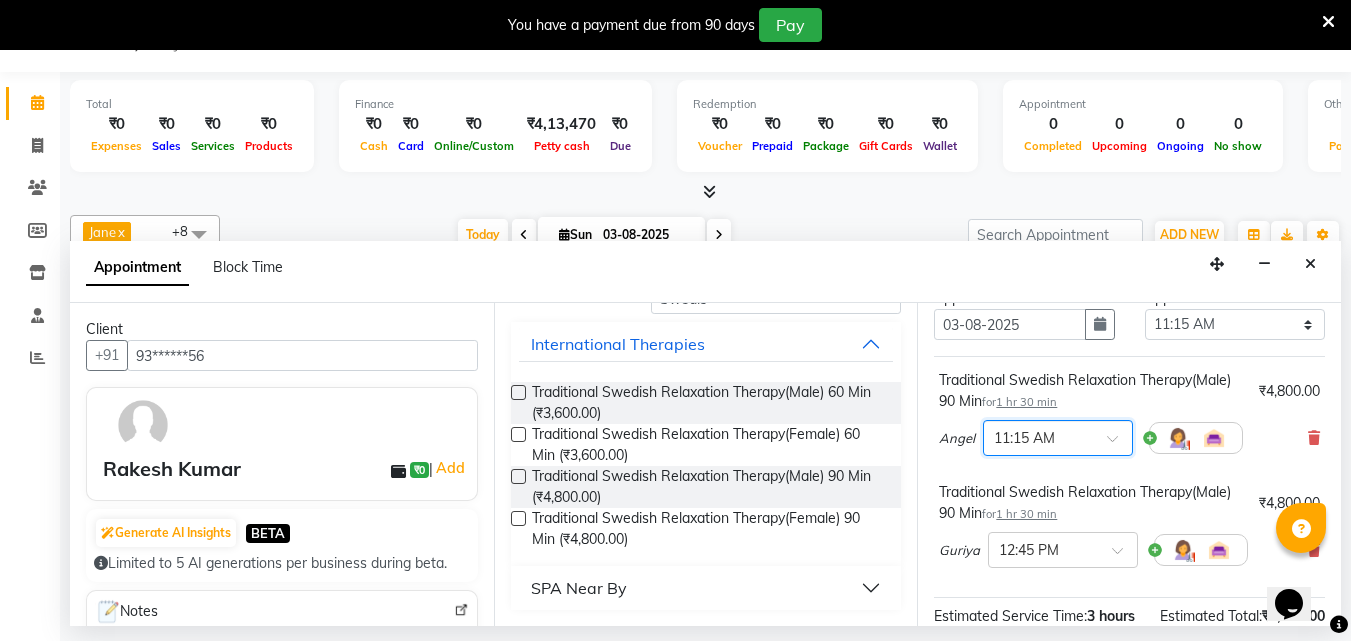 scroll, scrollTop: 72, scrollLeft: 0, axis: vertical 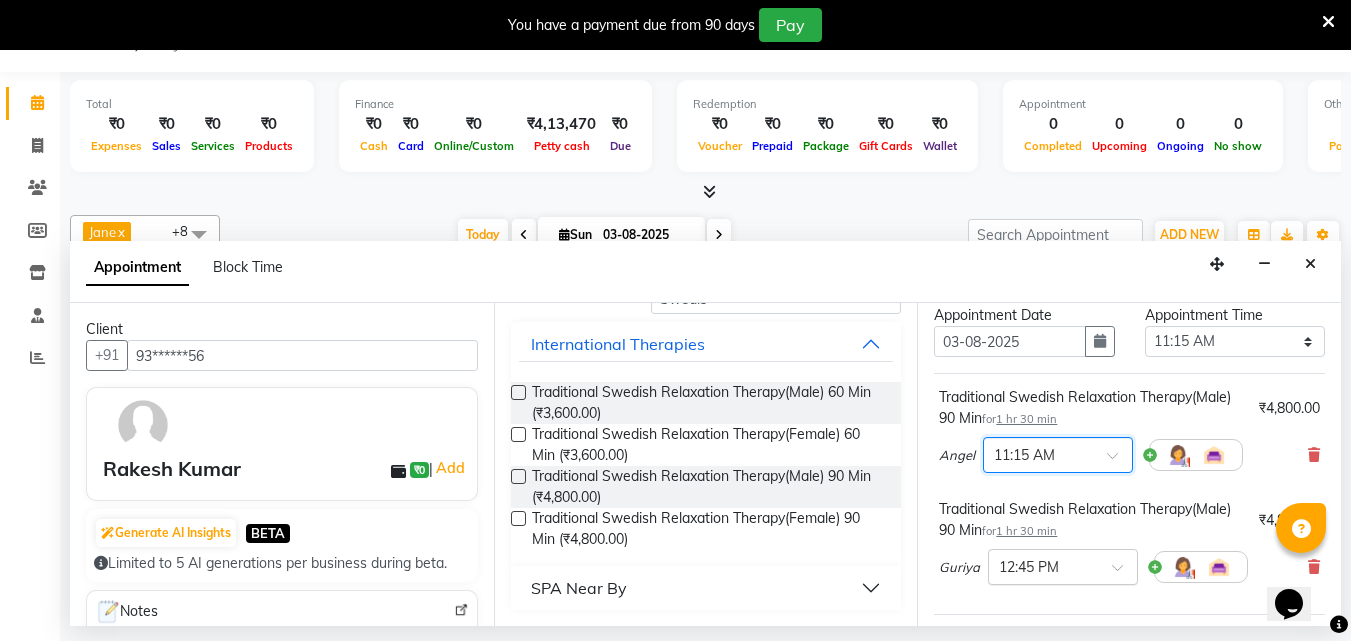 click at bounding box center [1124, 573] 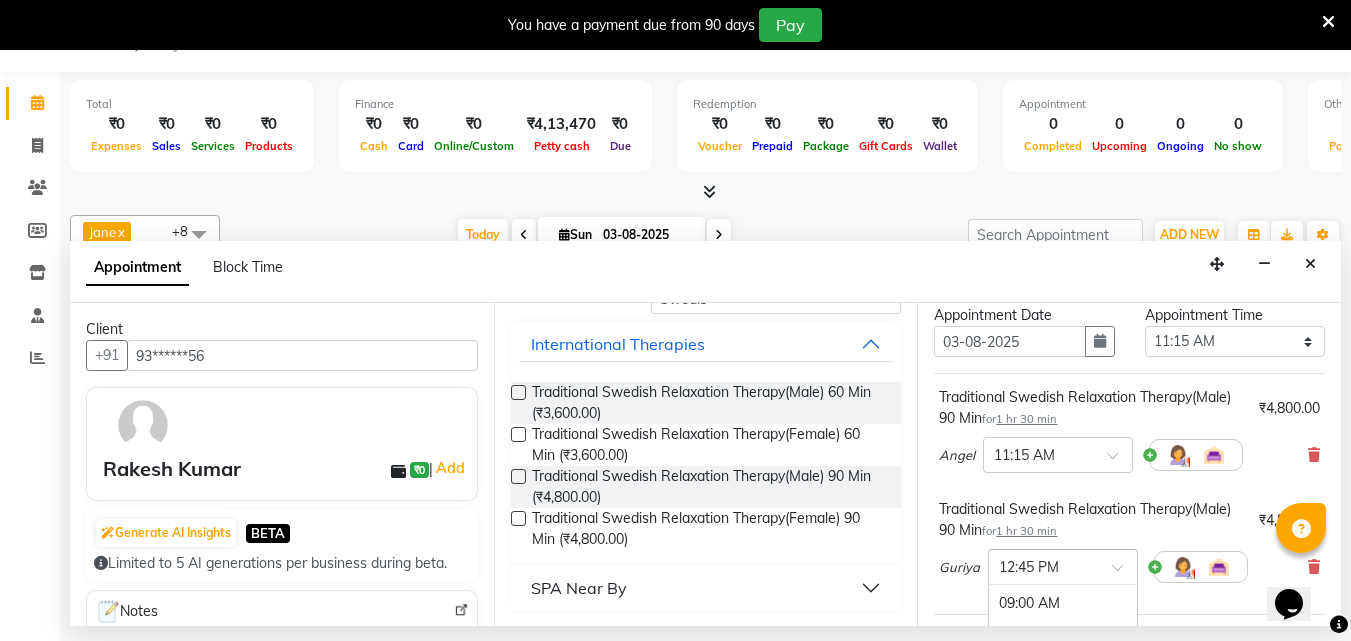 scroll, scrollTop: 555, scrollLeft: 0, axis: vertical 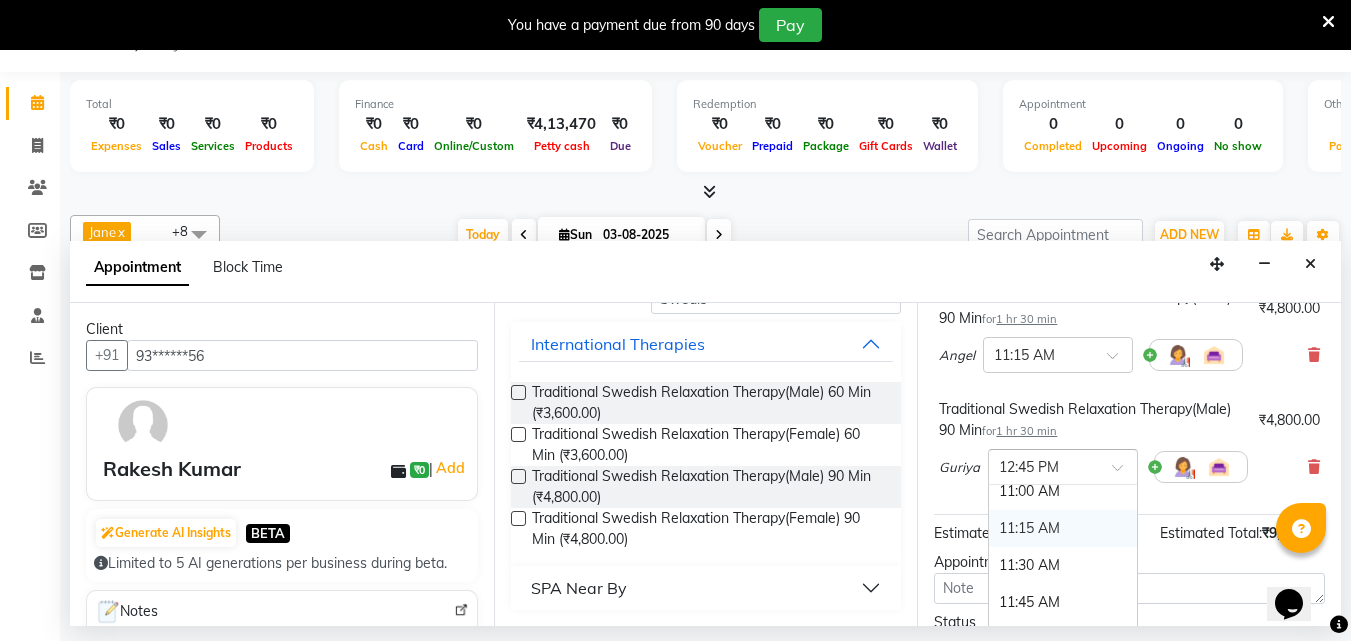 click on "11:15 AM" at bounding box center (1063, 528) 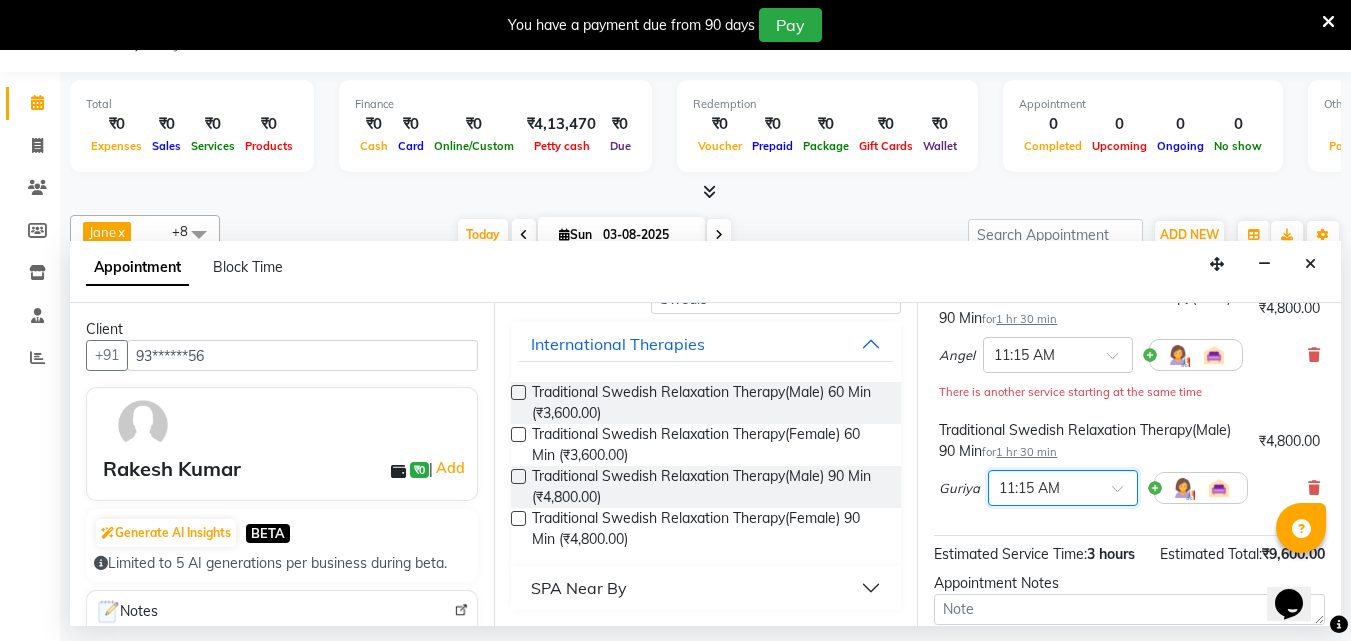 scroll, scrollTop: 393, scrollLeft: 0, axis: vertical 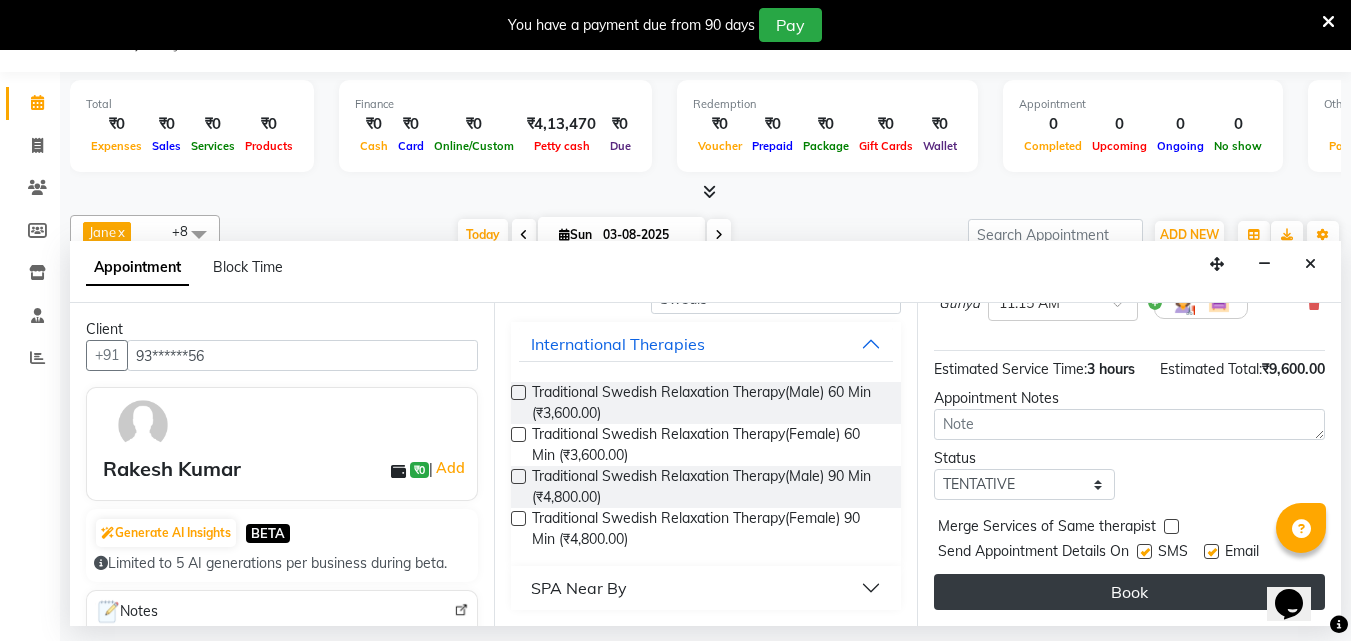 click on "Book" at bounding box center (1129, 592) 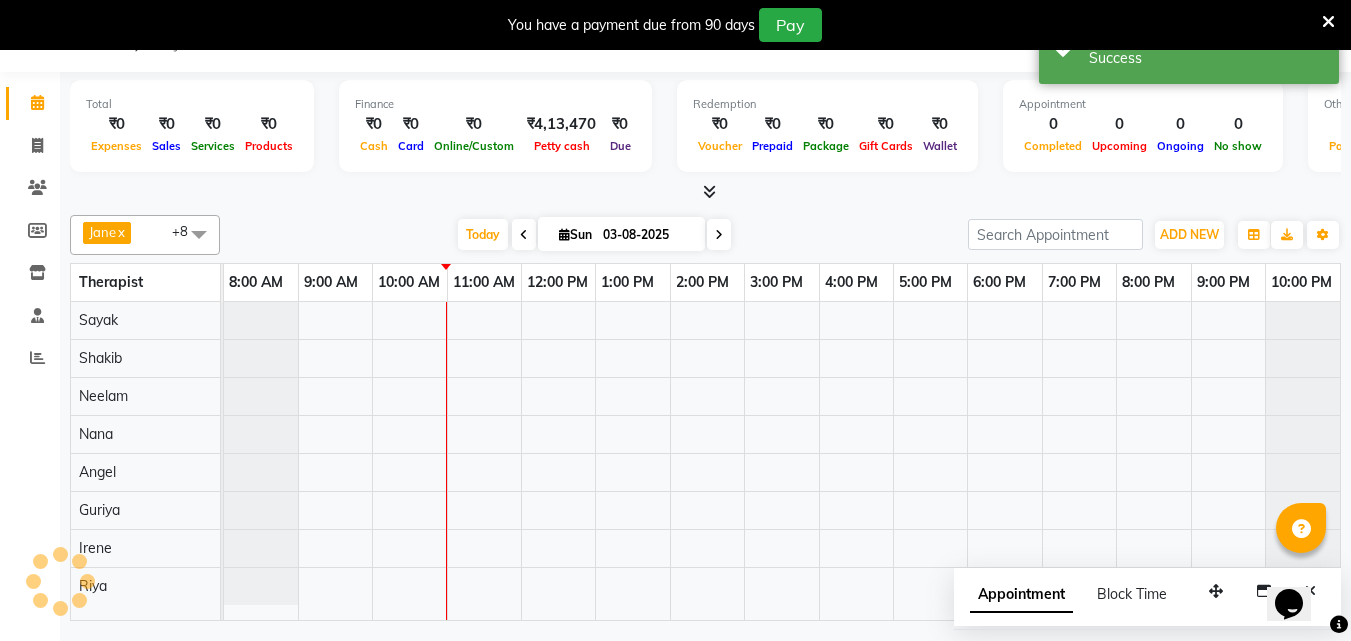 scroll, scrollTop: 0, scrollLeft: 0, axis: both 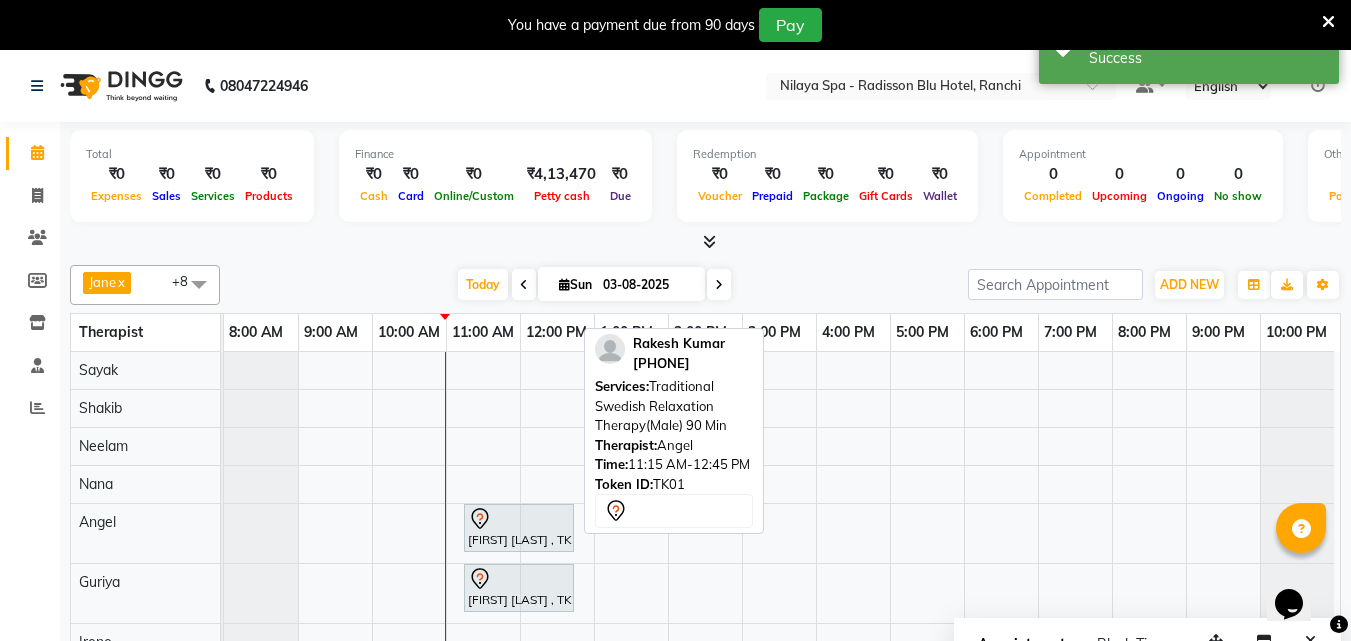 click at bounding box center (519, 519) 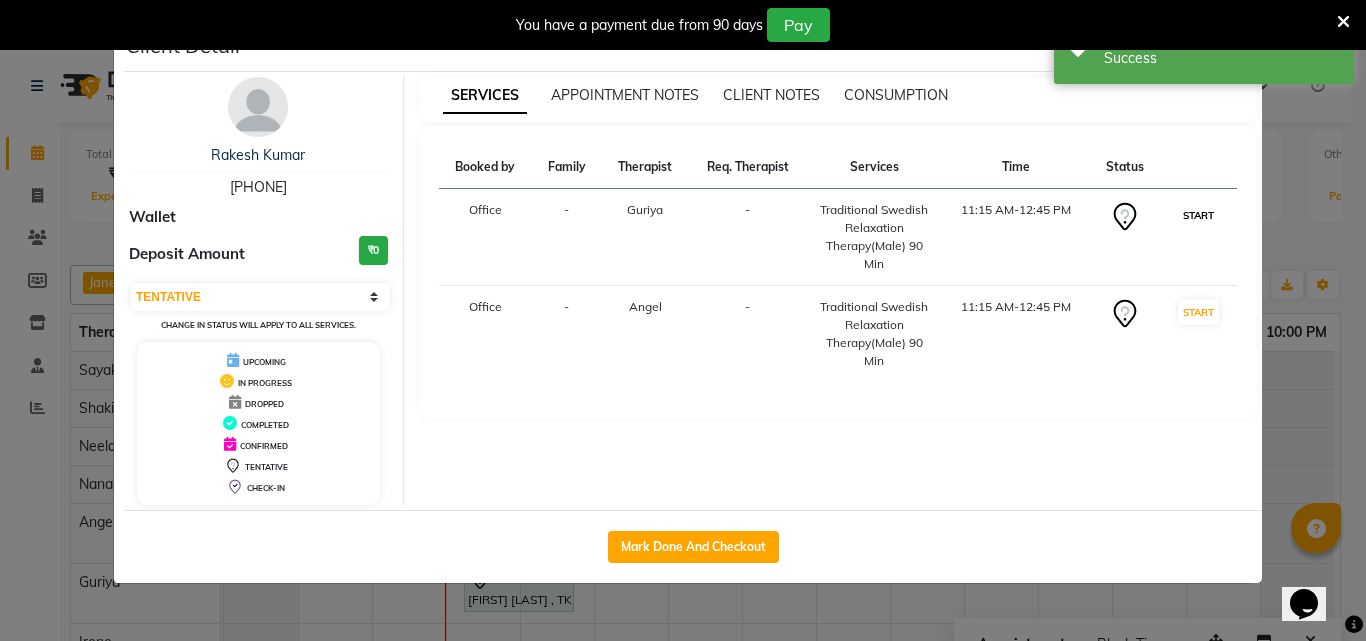 click on "START" at bounding box center [1198, 215] 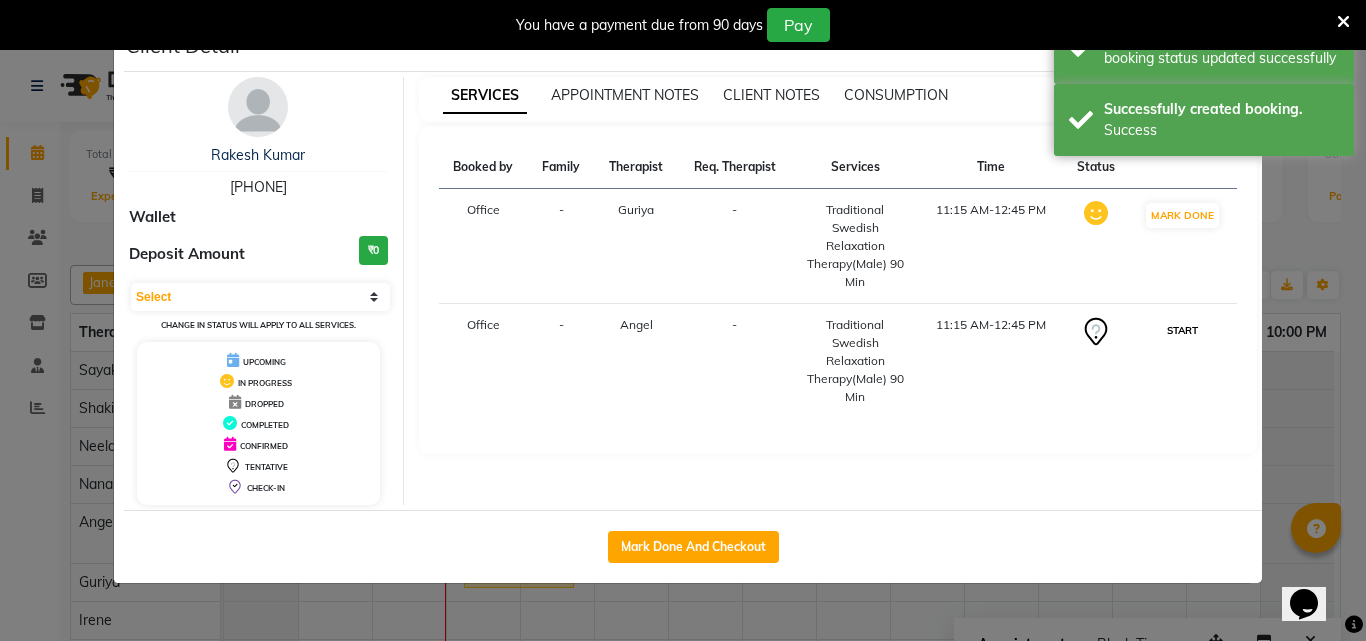 click on "START" at bounding box center [1182, 330] 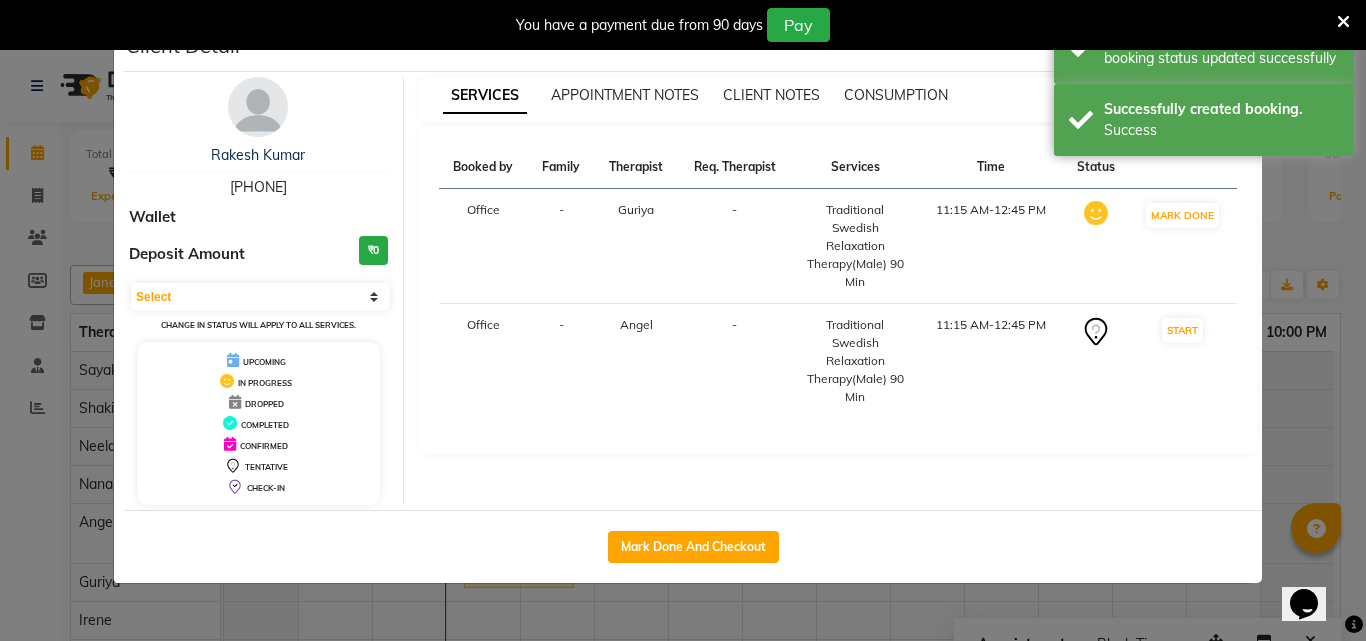 select on "1" 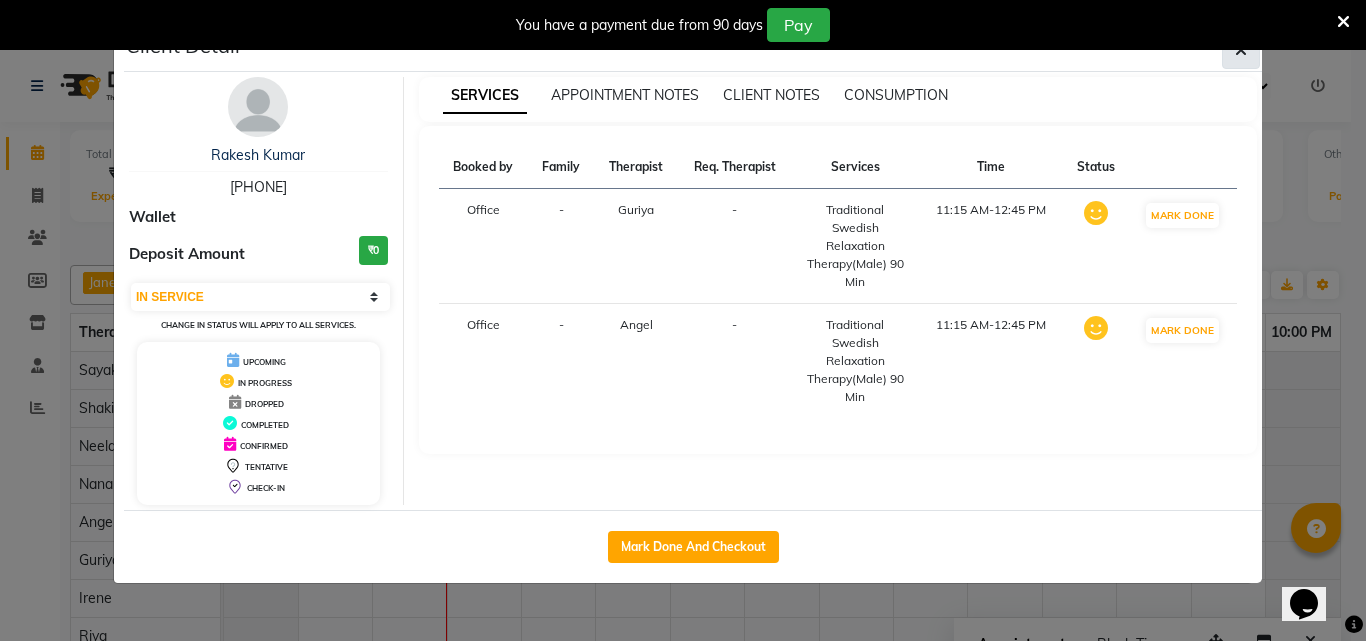 click 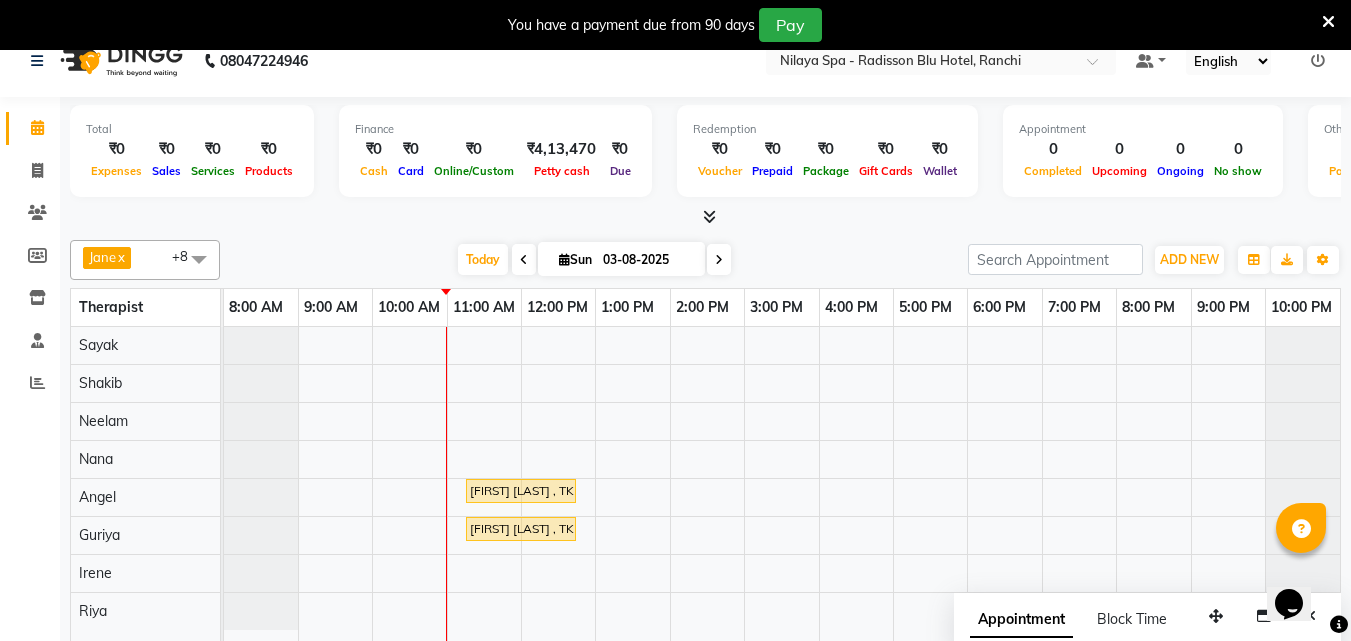 scroll, scrollTop: 50, scrollLeft: 0, axis: vertical 